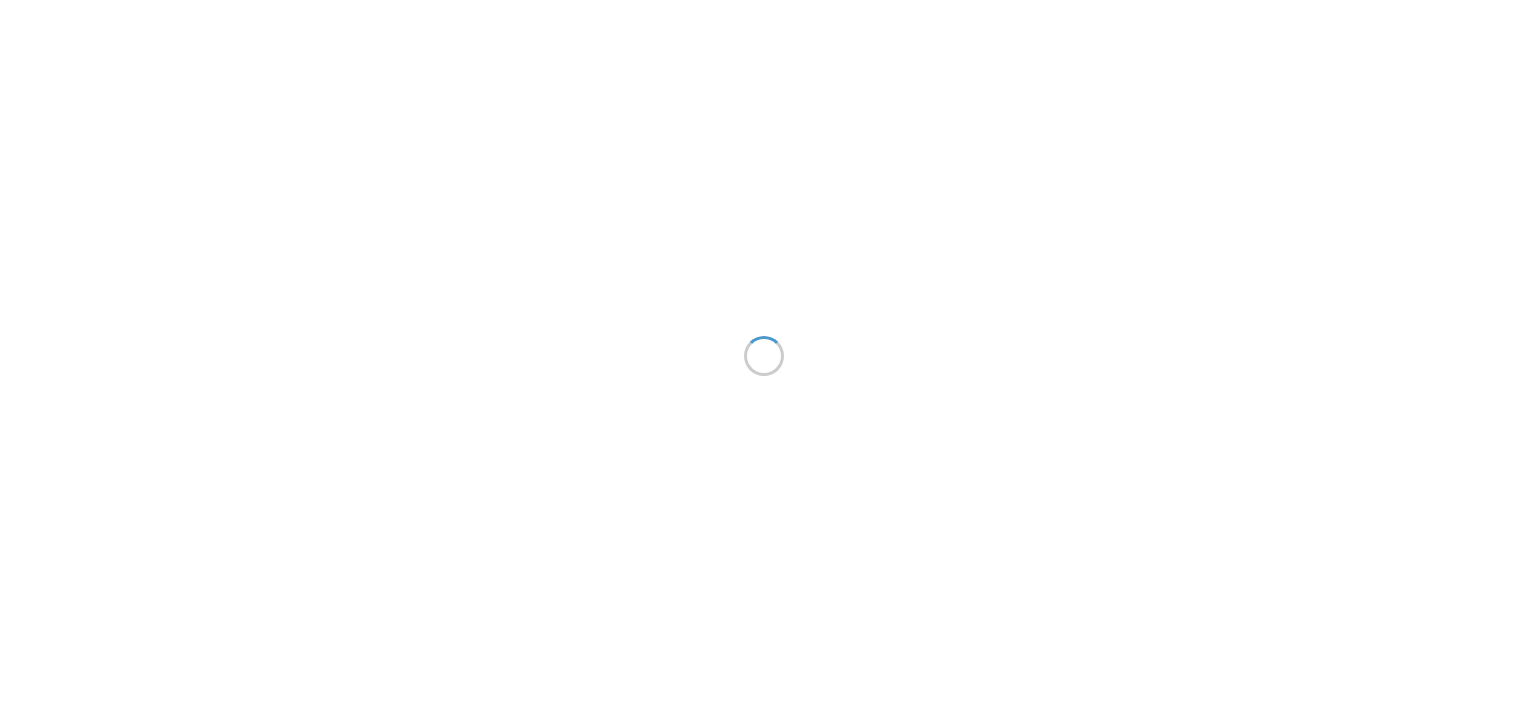 scroll, scrollTop: 0, scrollLeft: 0, axis: both 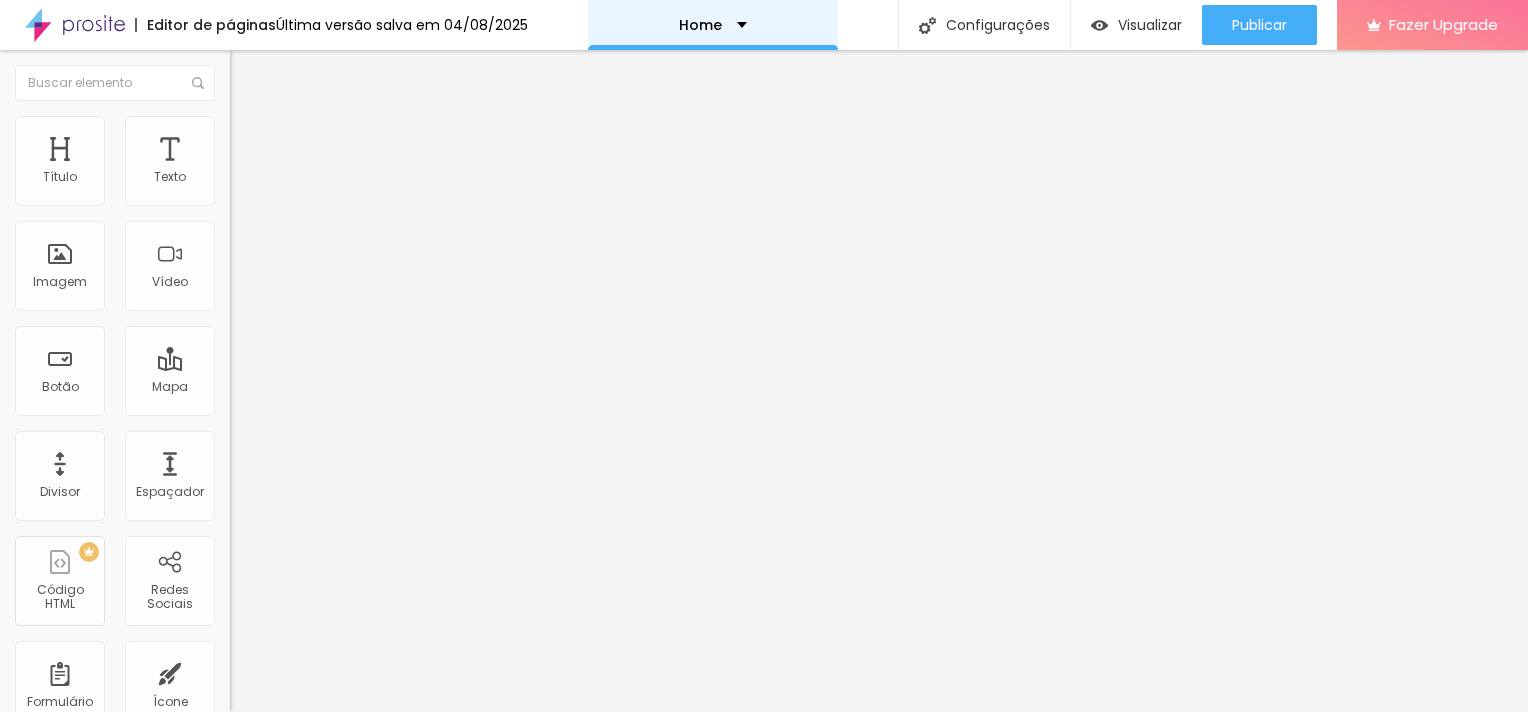 click on "Home" at bounding box center [713, 25] 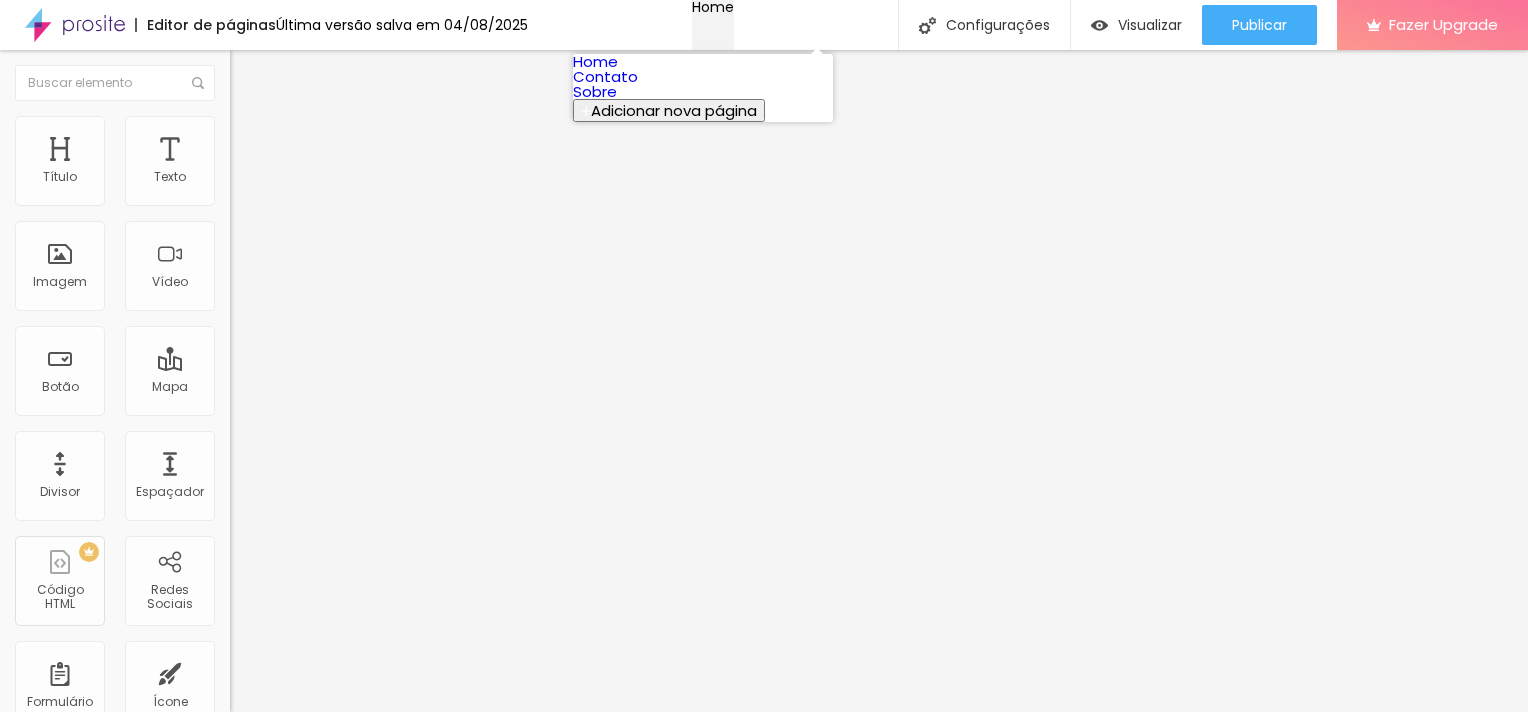 click on "Home" at bounding box center [713, 7] 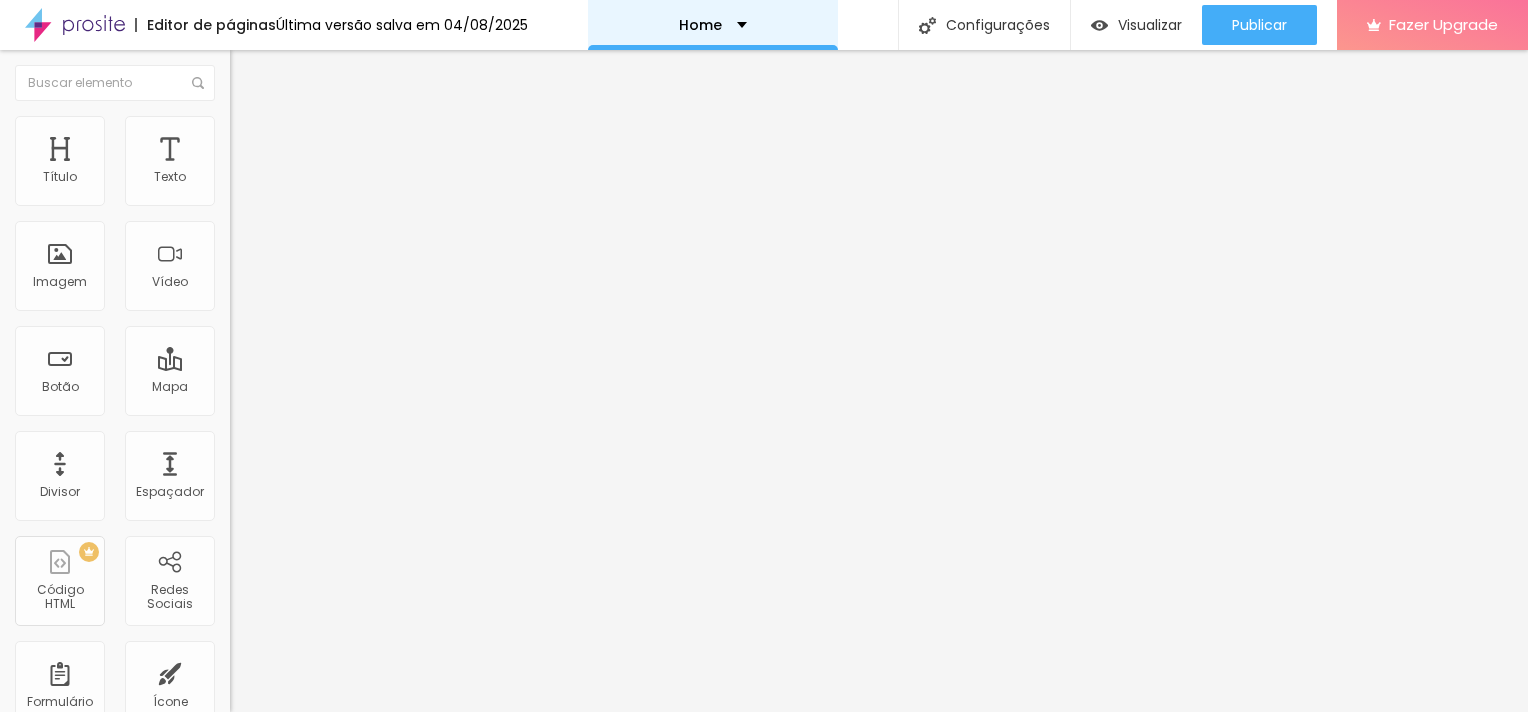 click on "Home" at bounding box center [713, 25] 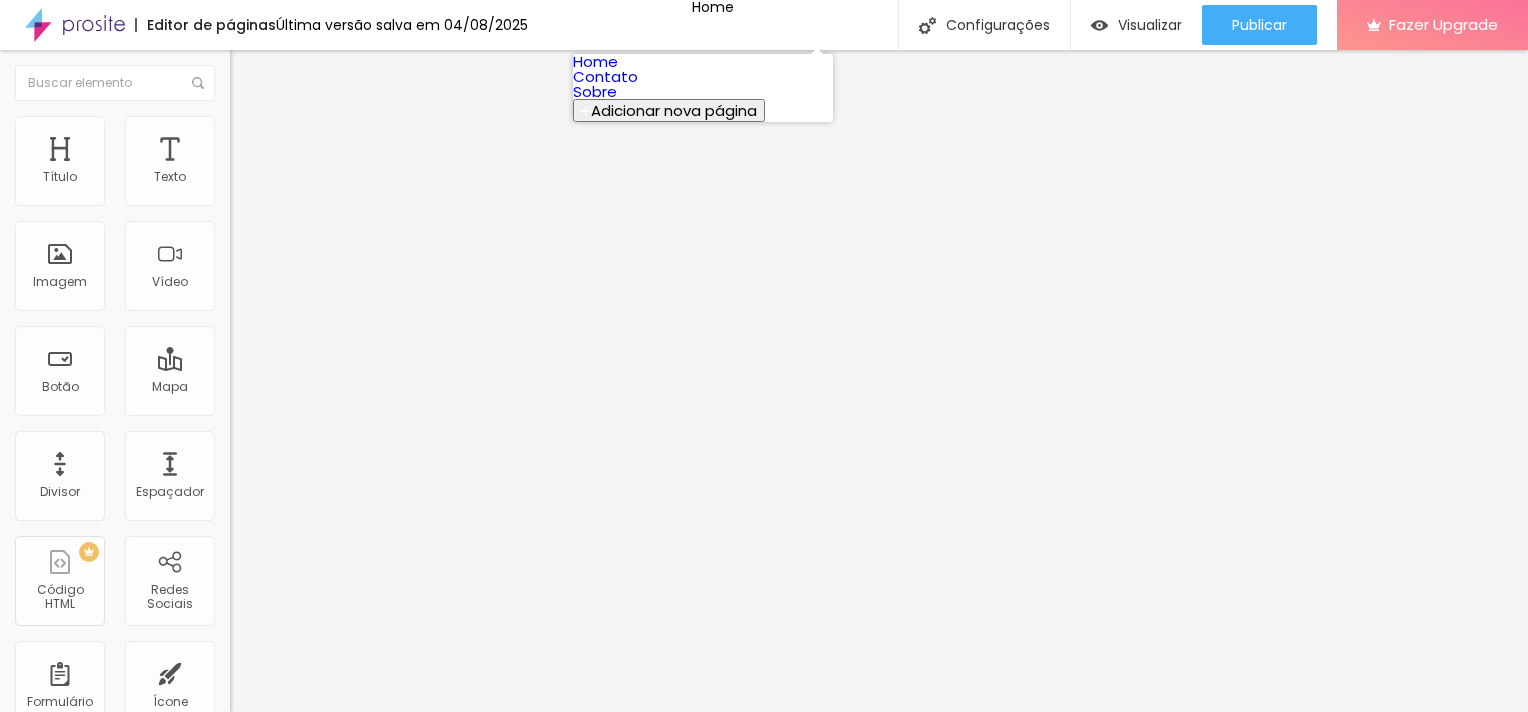 click on "Home" at bounding box center [595, 61] 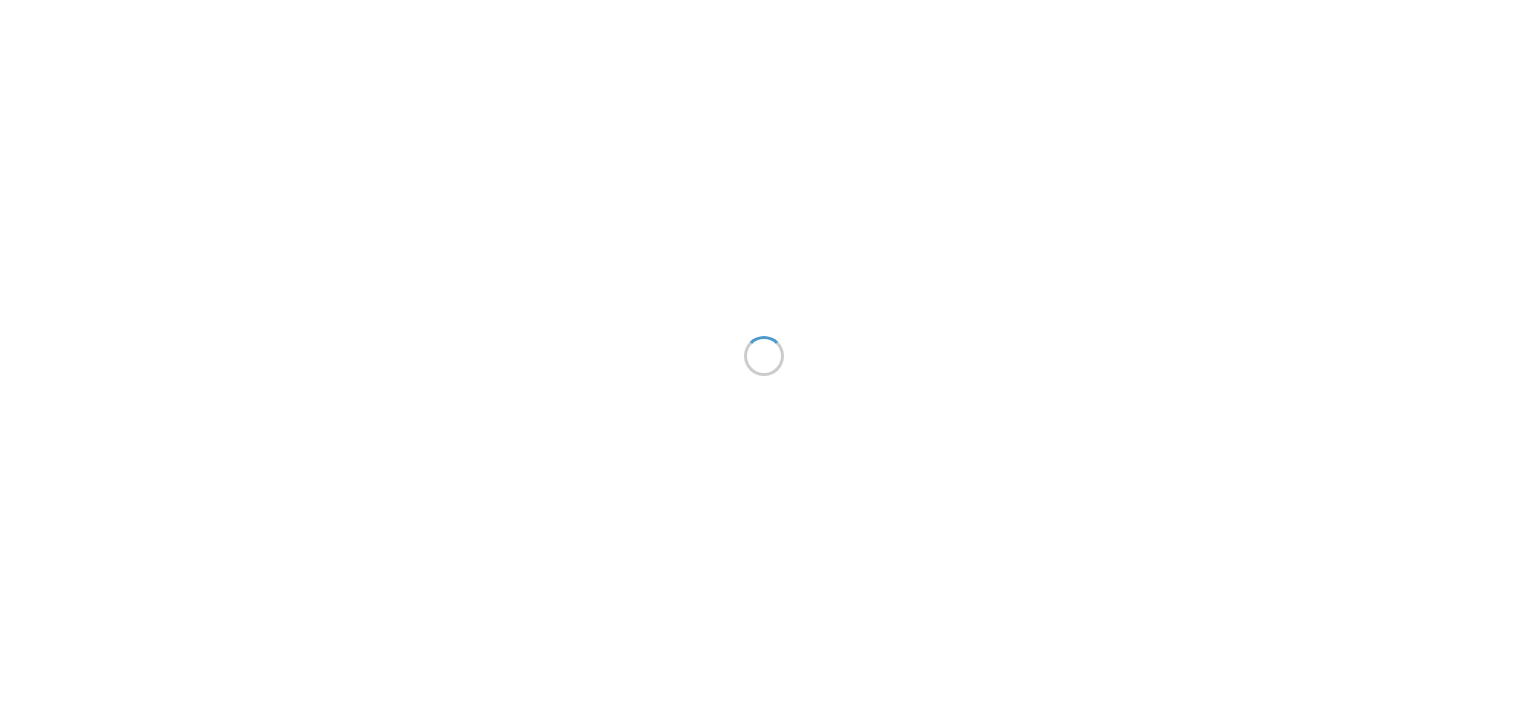 scroll, scrollTop: 0, scrollLeft: 0, axis: both 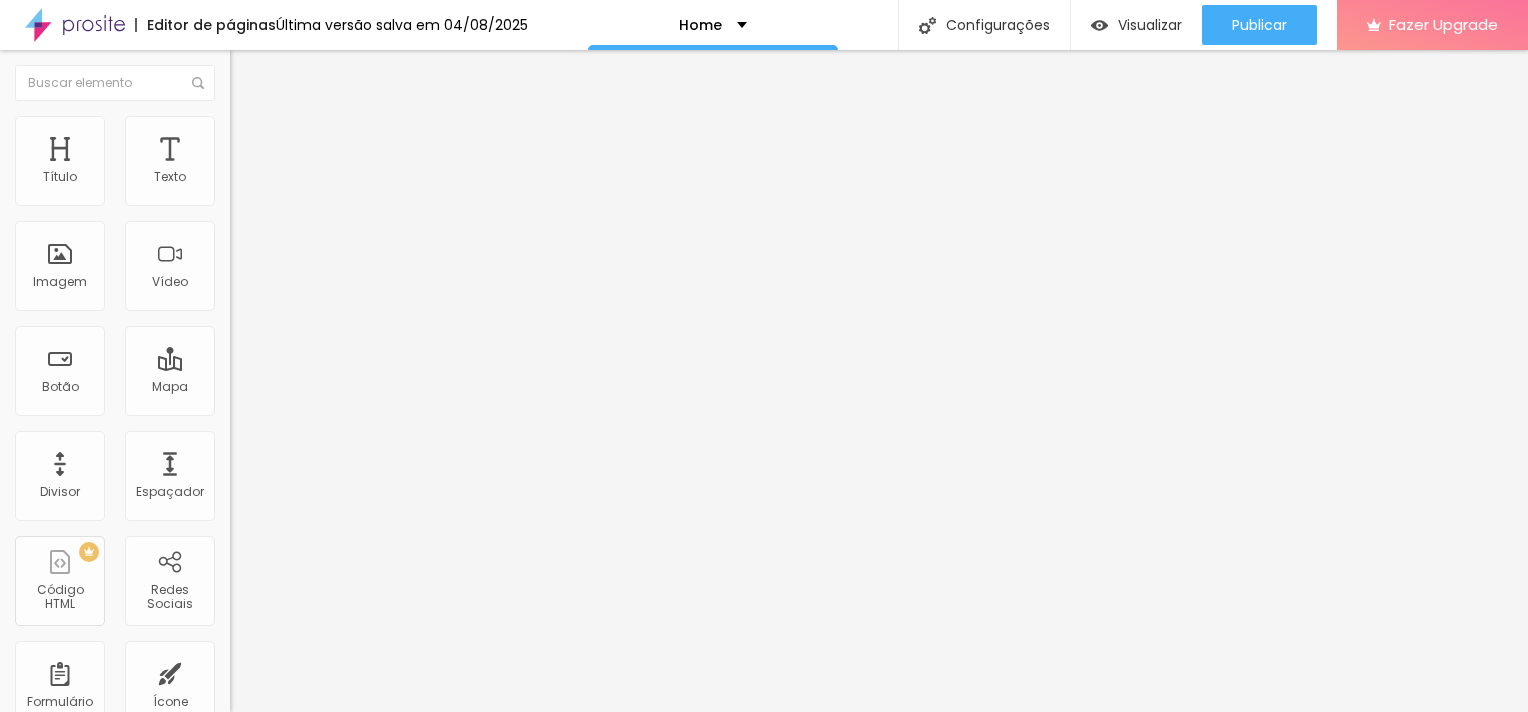 click on "Estilo" at bounding box center [345, 126] 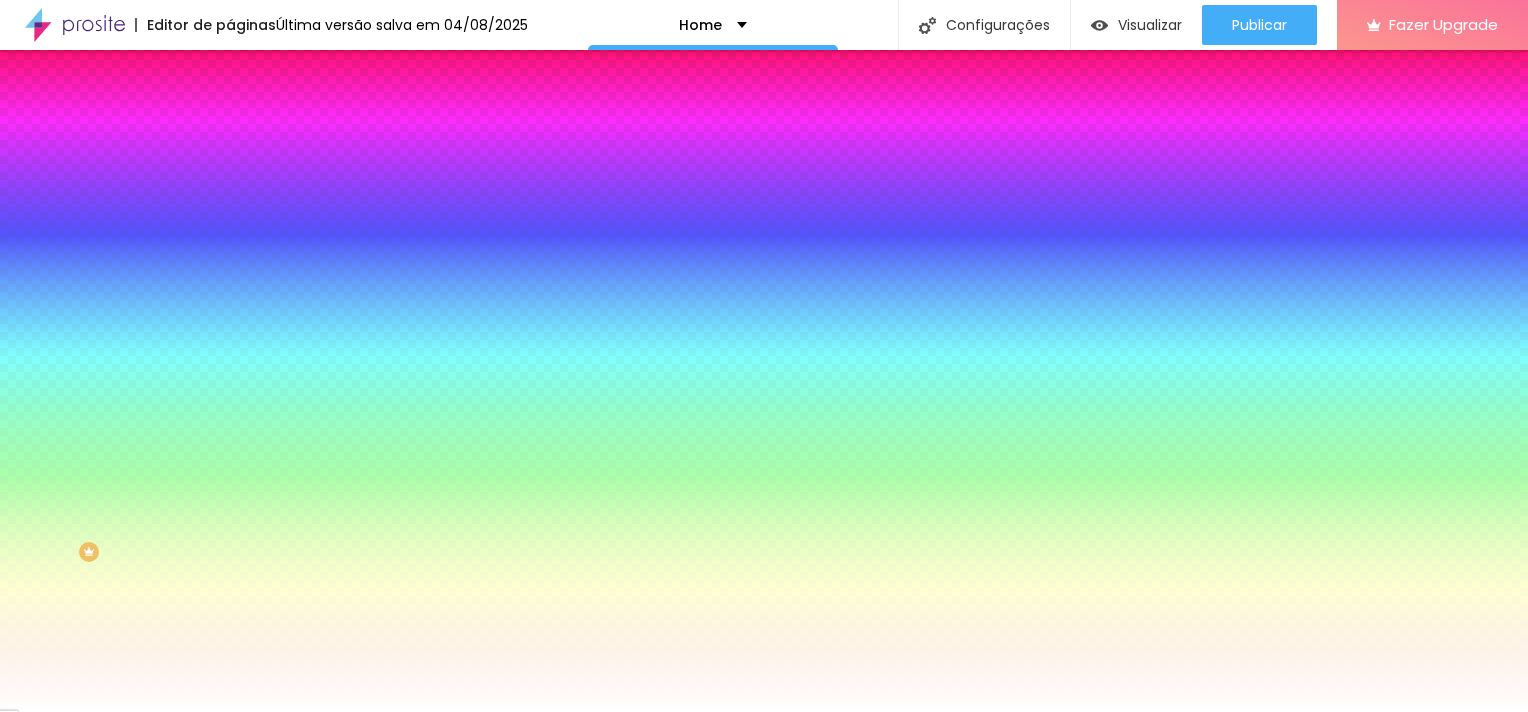 click on "Avançado" at bounding box center (345, 146) 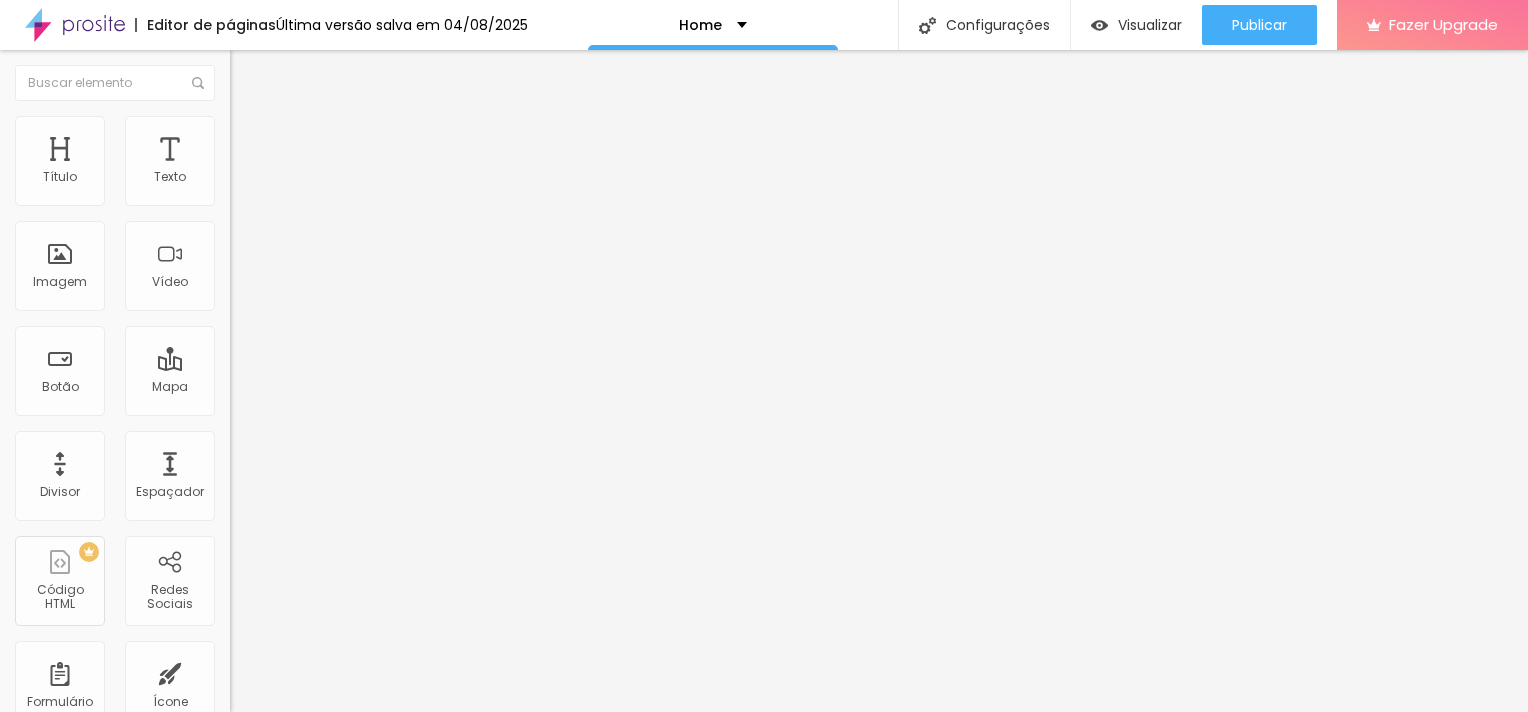 click on "Conteúdo" at bounding box center [345, 106] 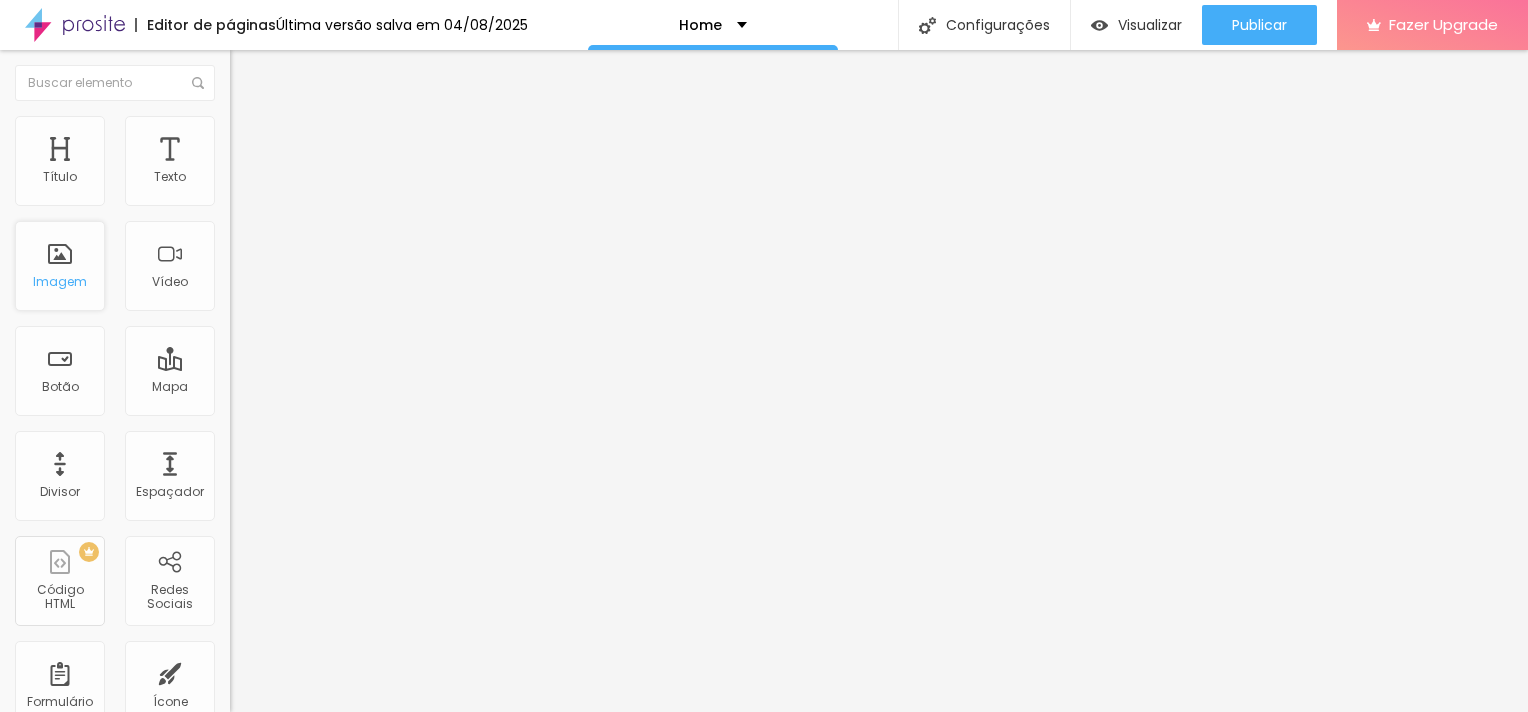 click on "Imagem" at bounding box center [60, 266] 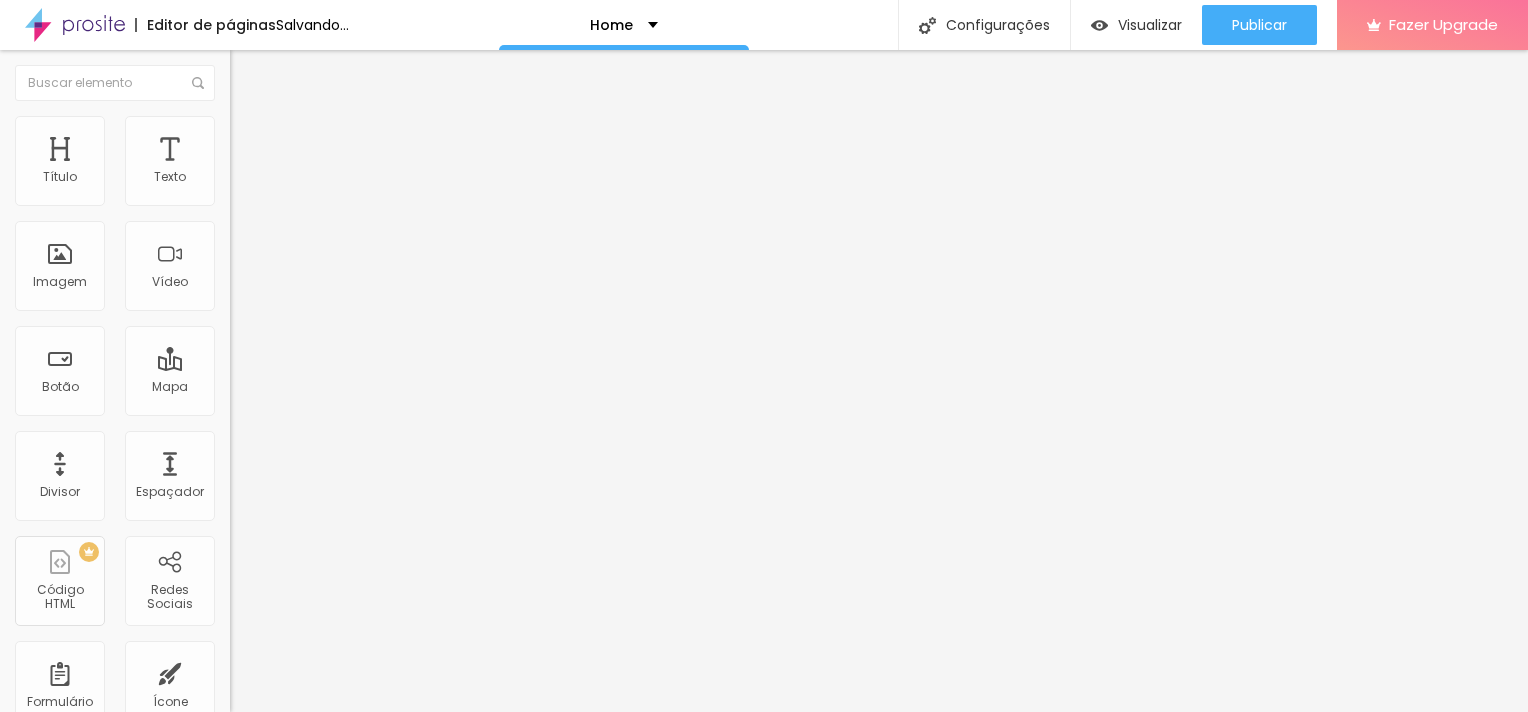 click on "Adicionar imagem" at bounding box center [294, 163] 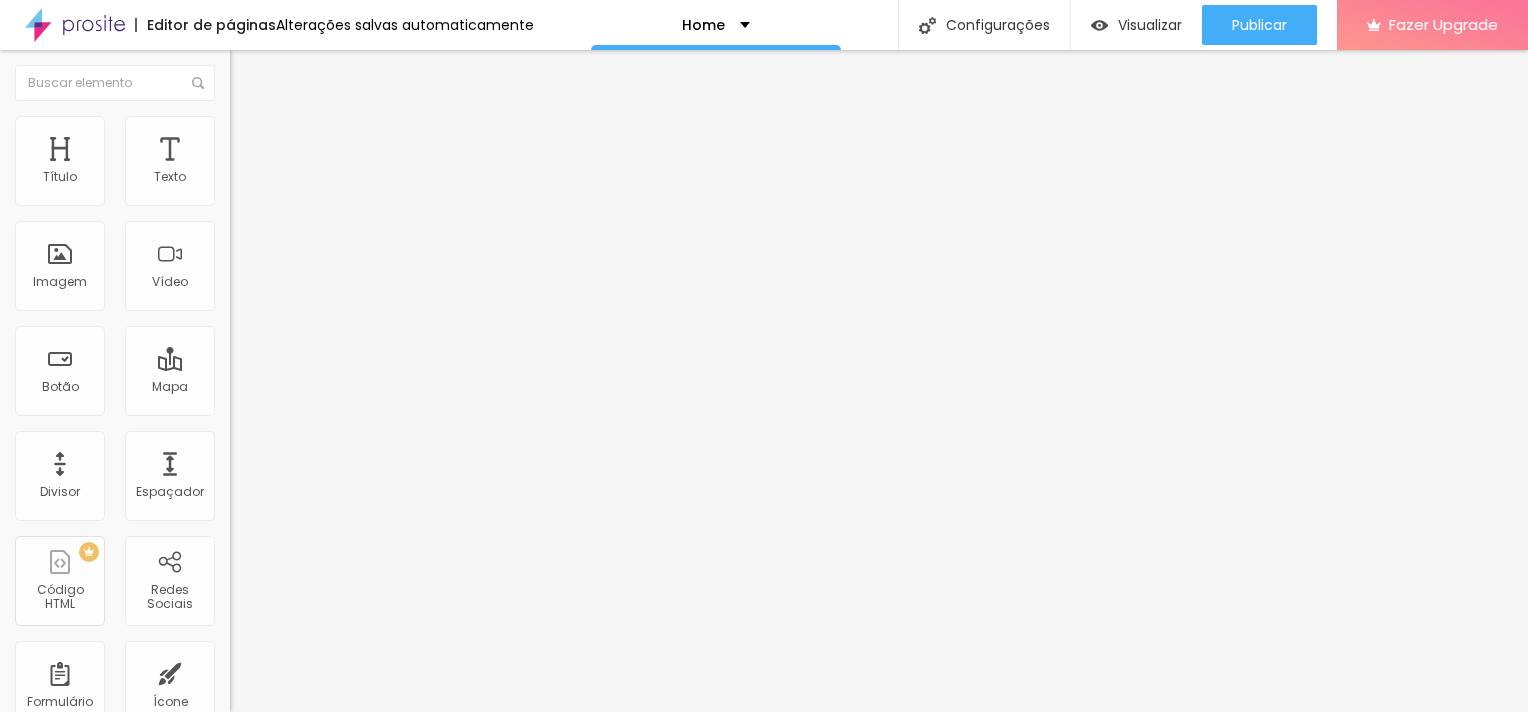 click at bounding box center (764, 839) 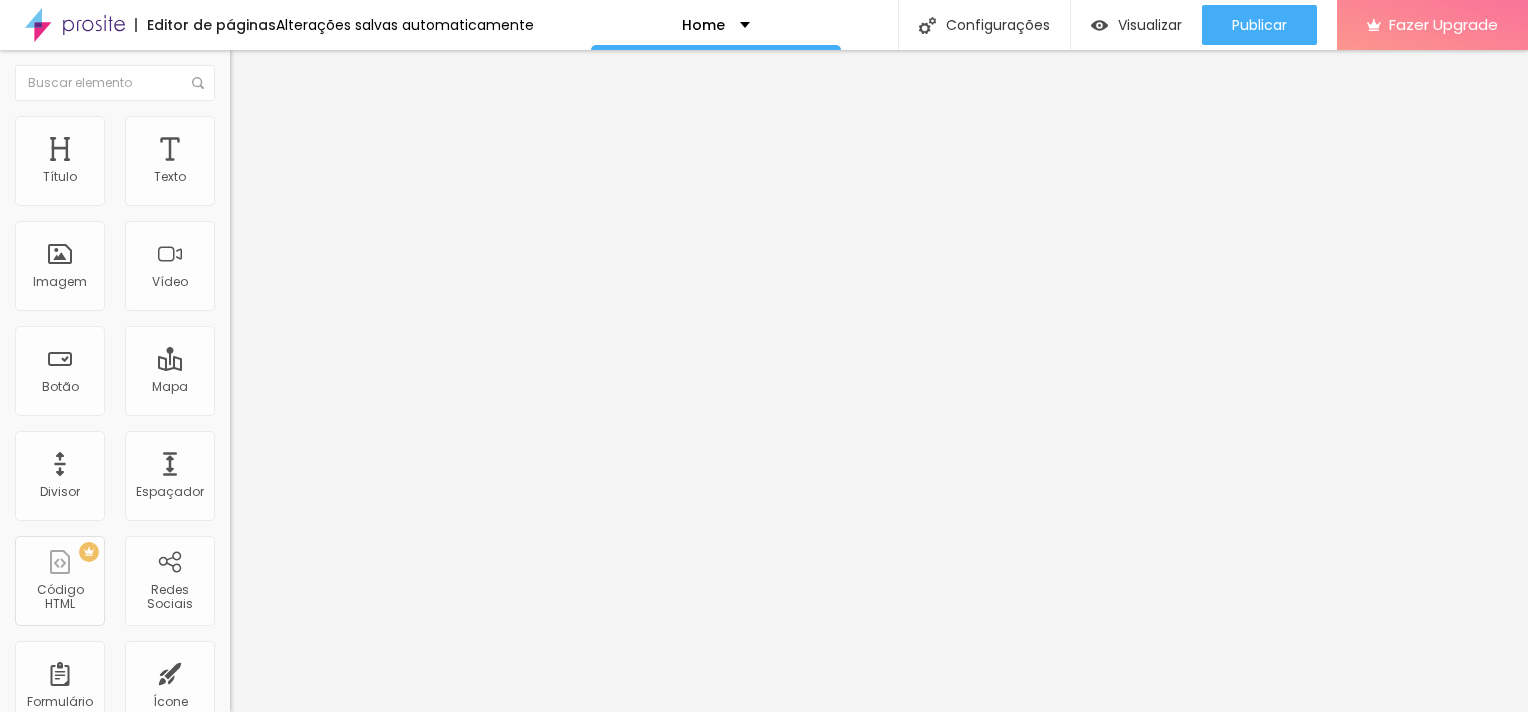 type on "85" 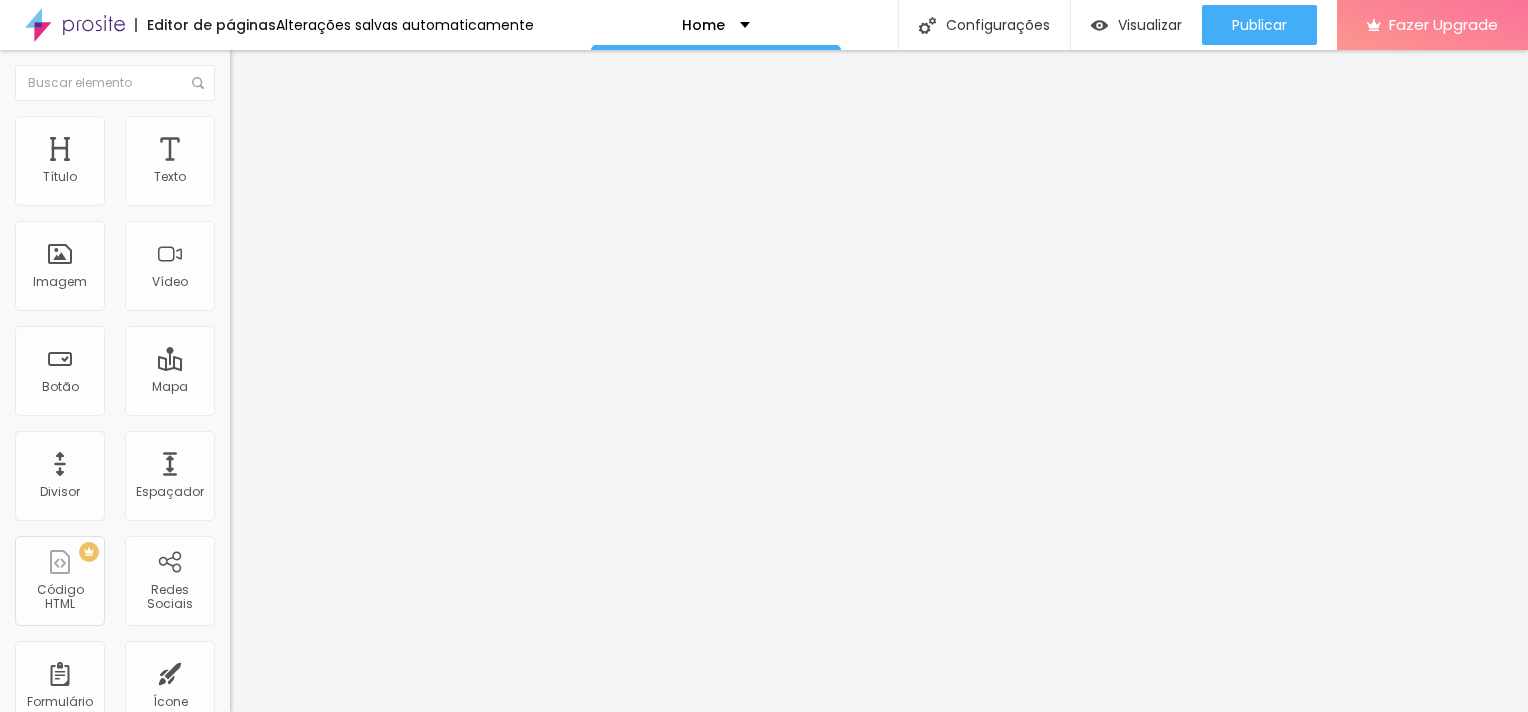 type on "85" 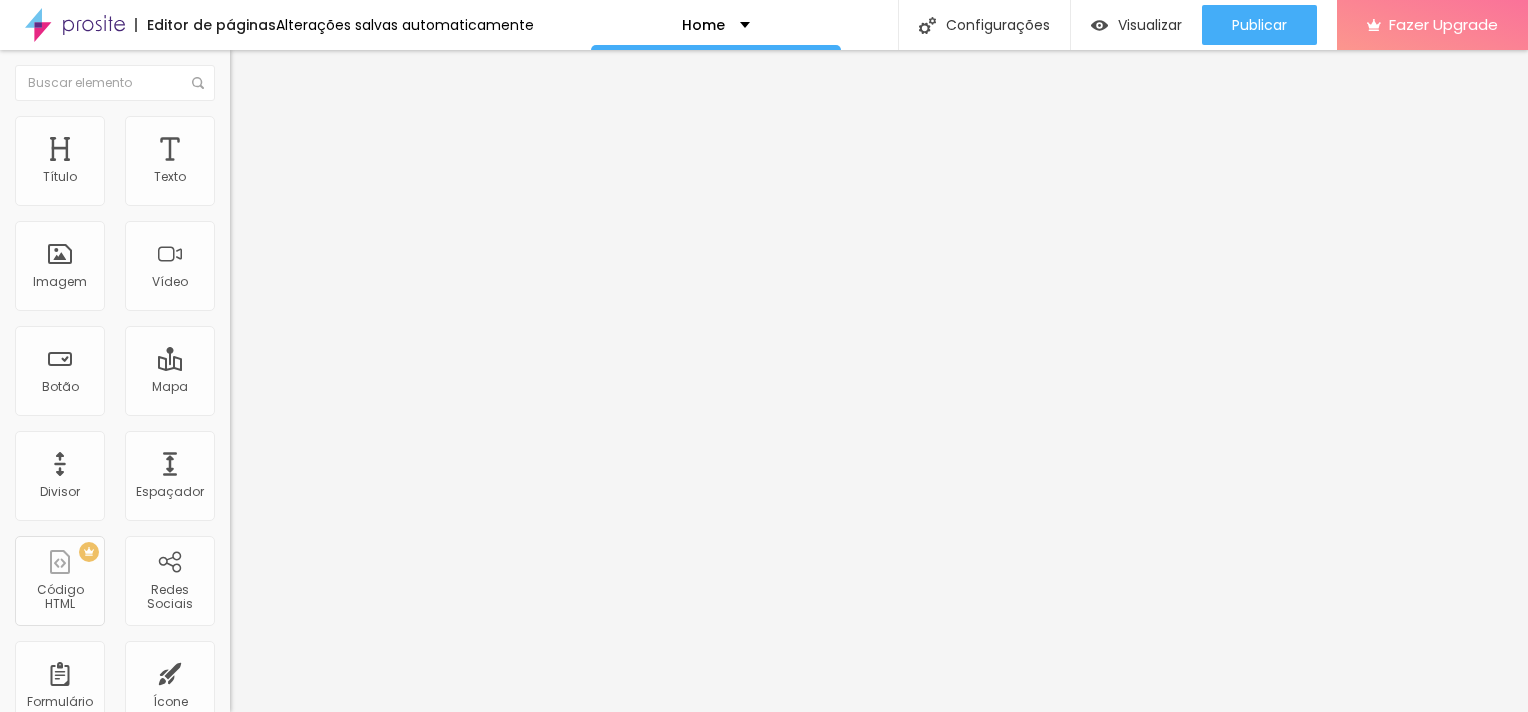 type on "80" 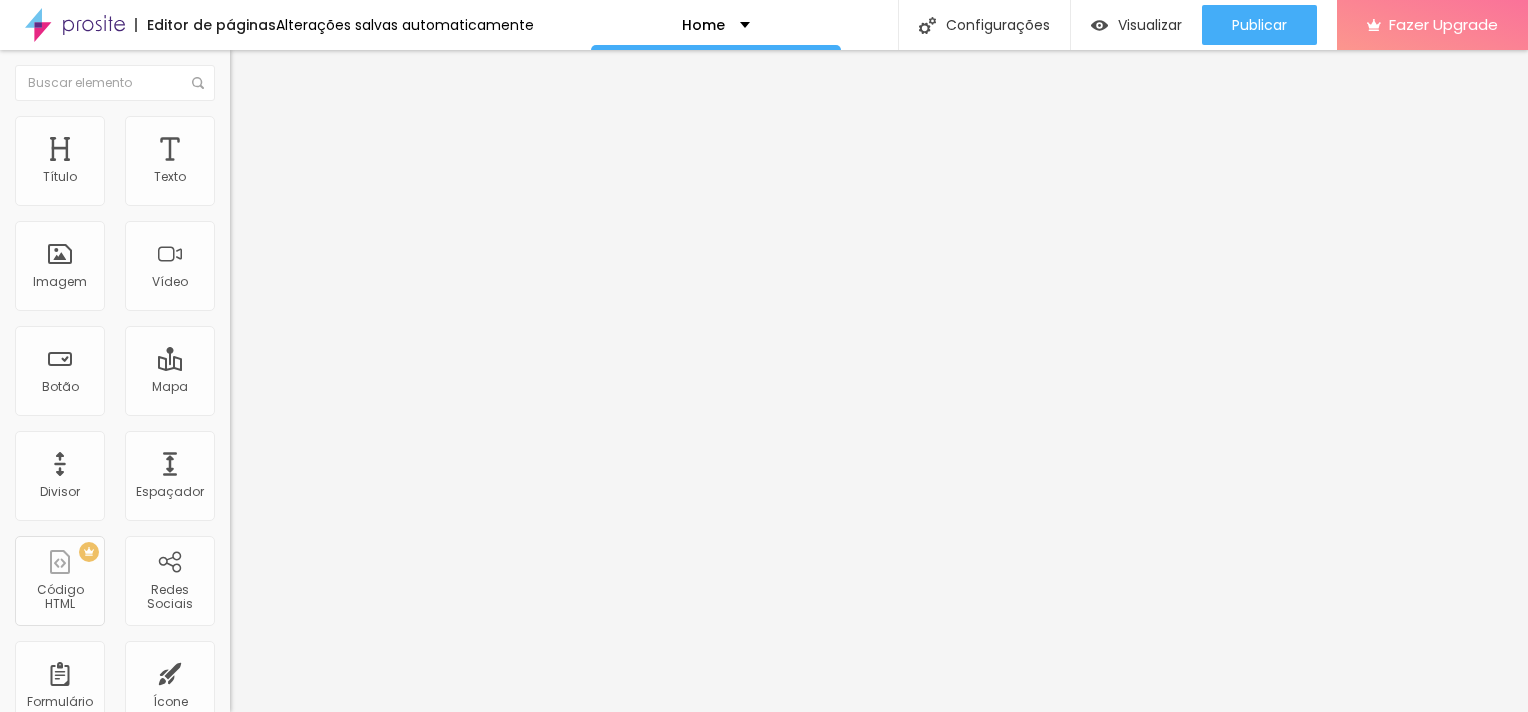 type on "75" 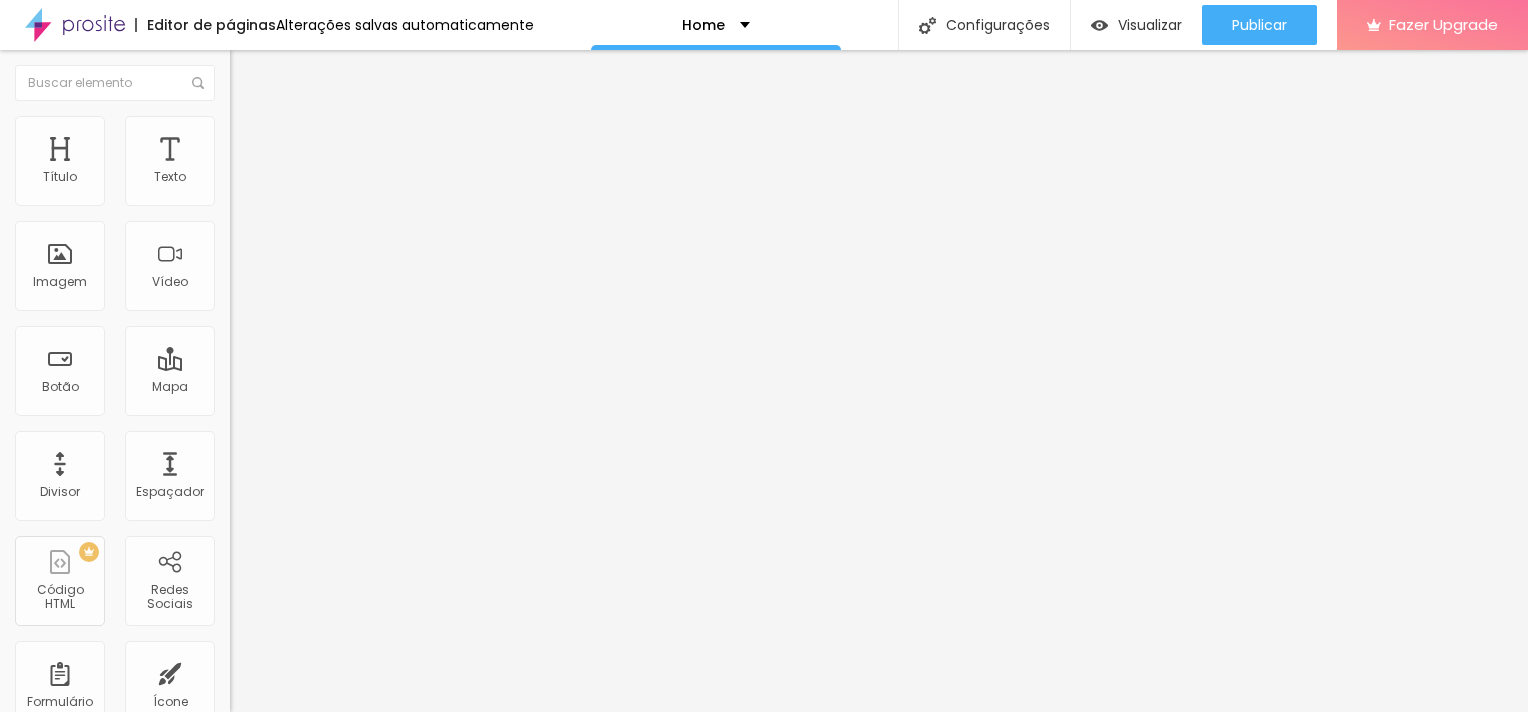 type on "75" 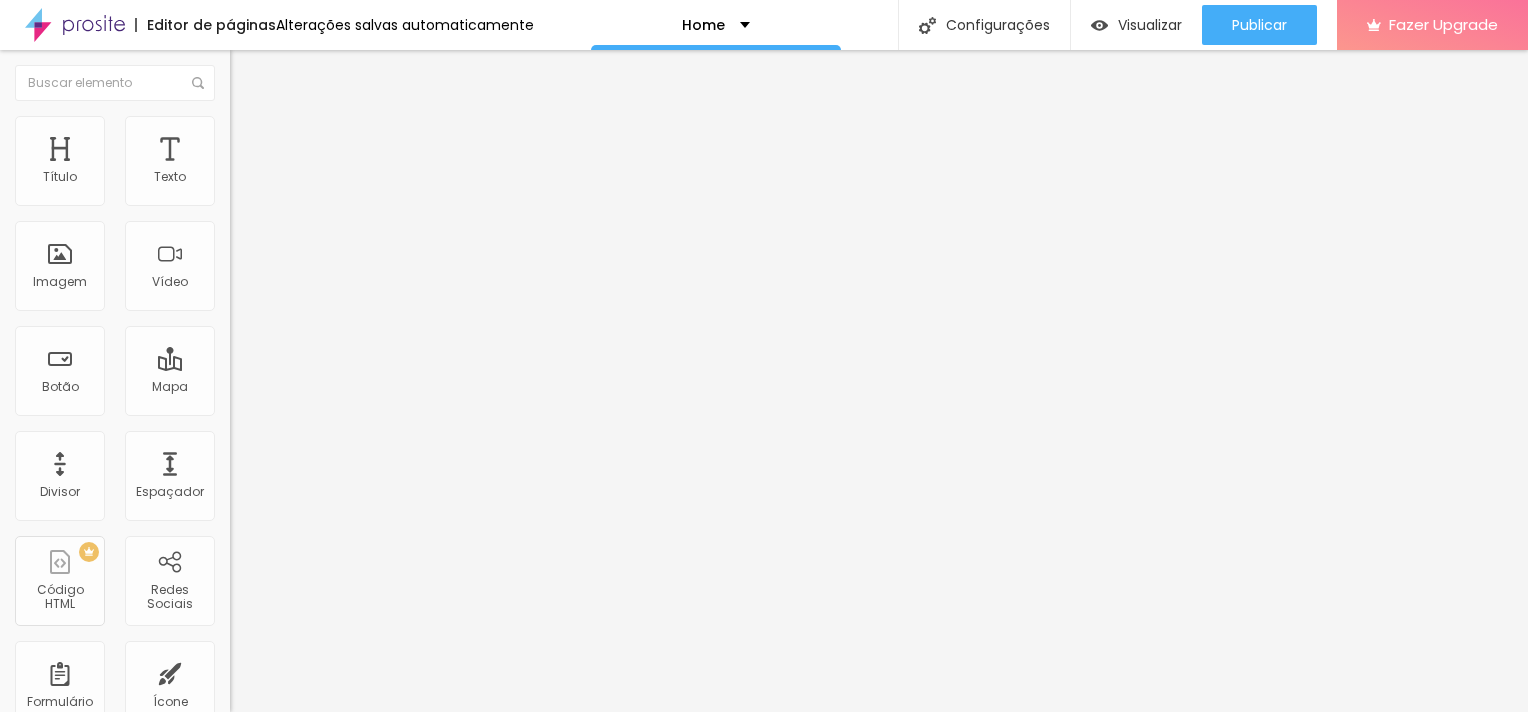 type on "70" 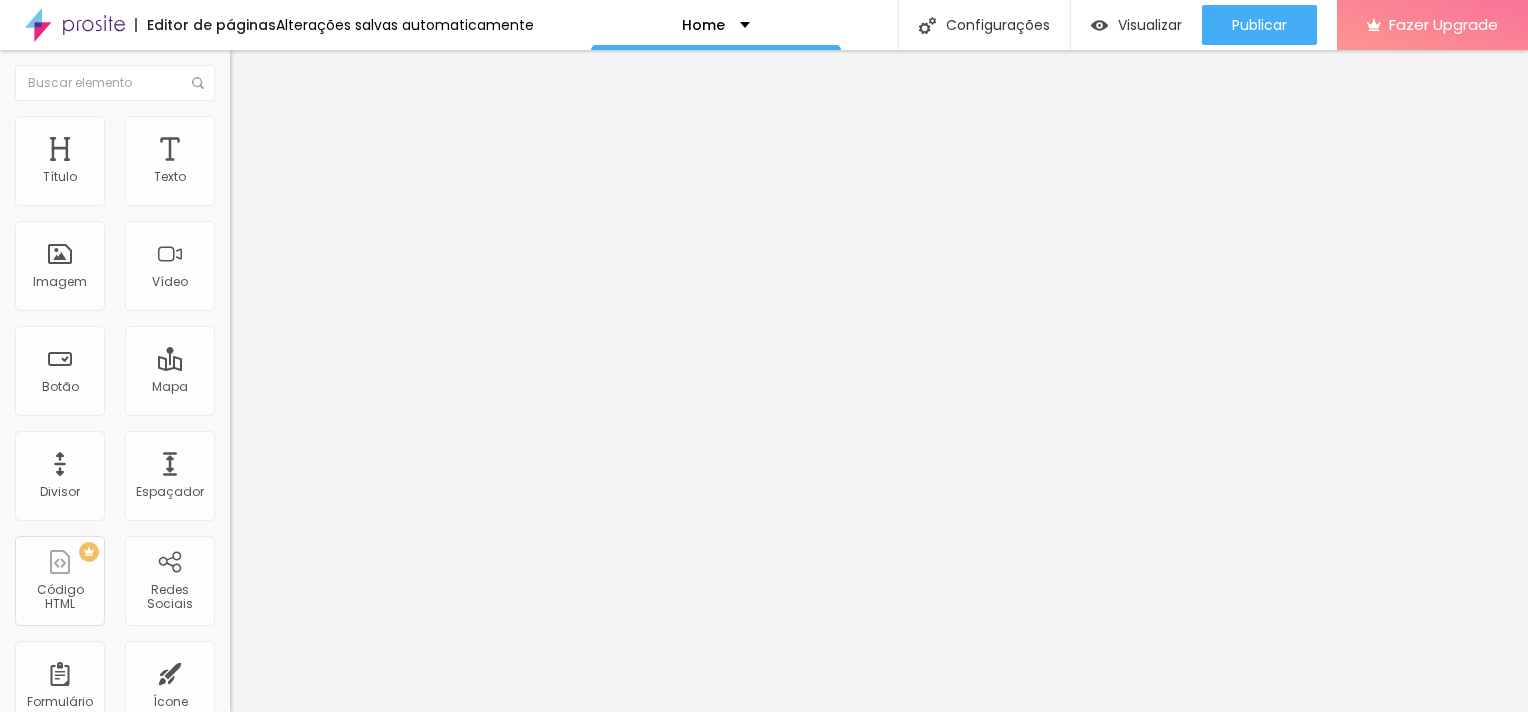 type on "70" 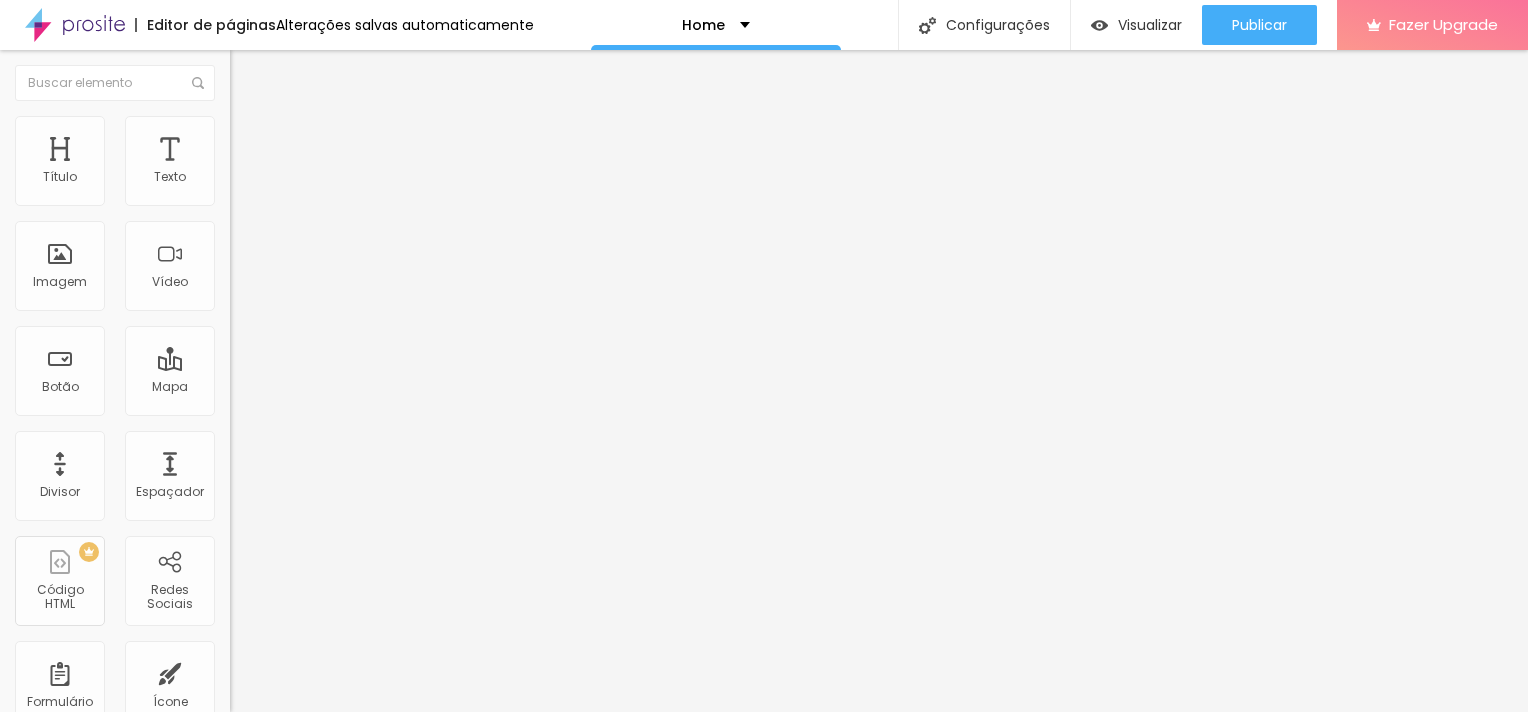 type on "65" 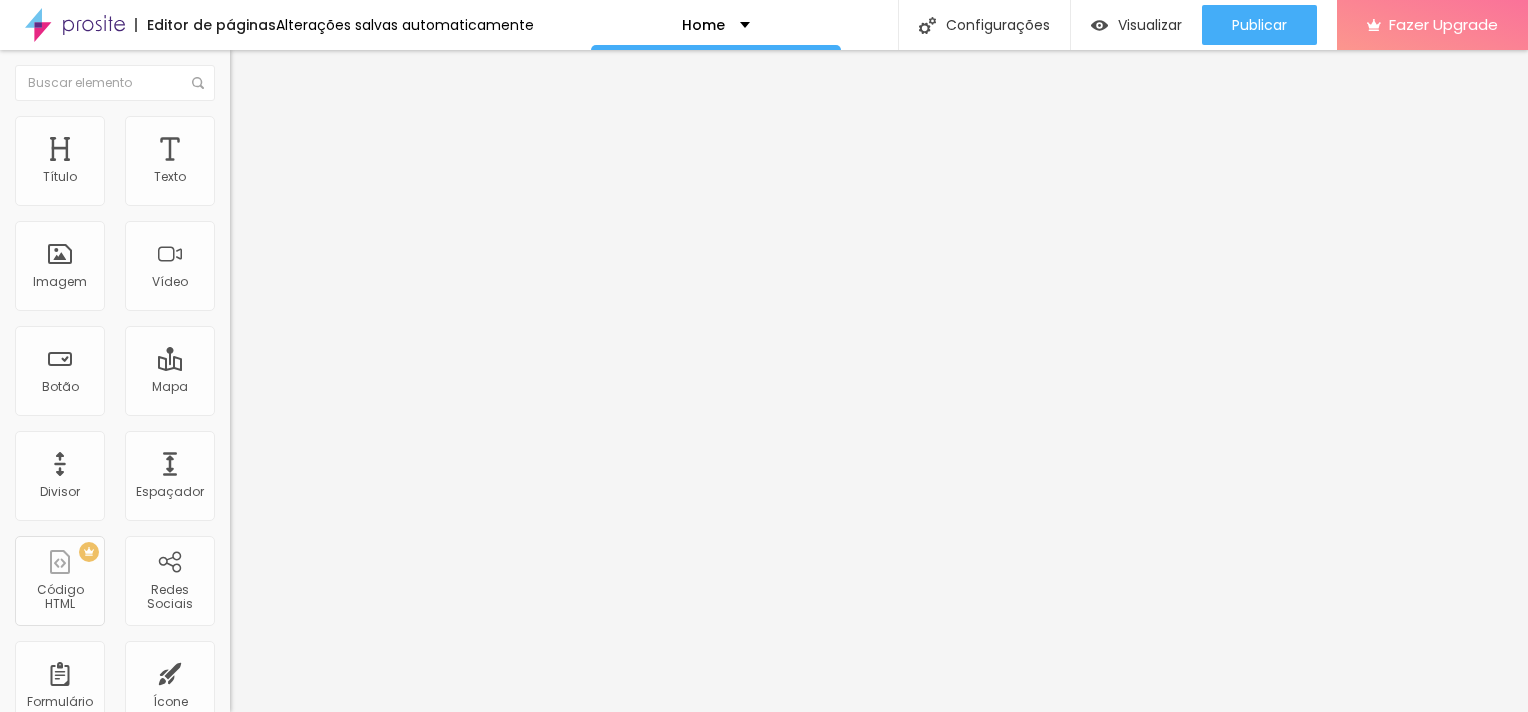 type on "65" 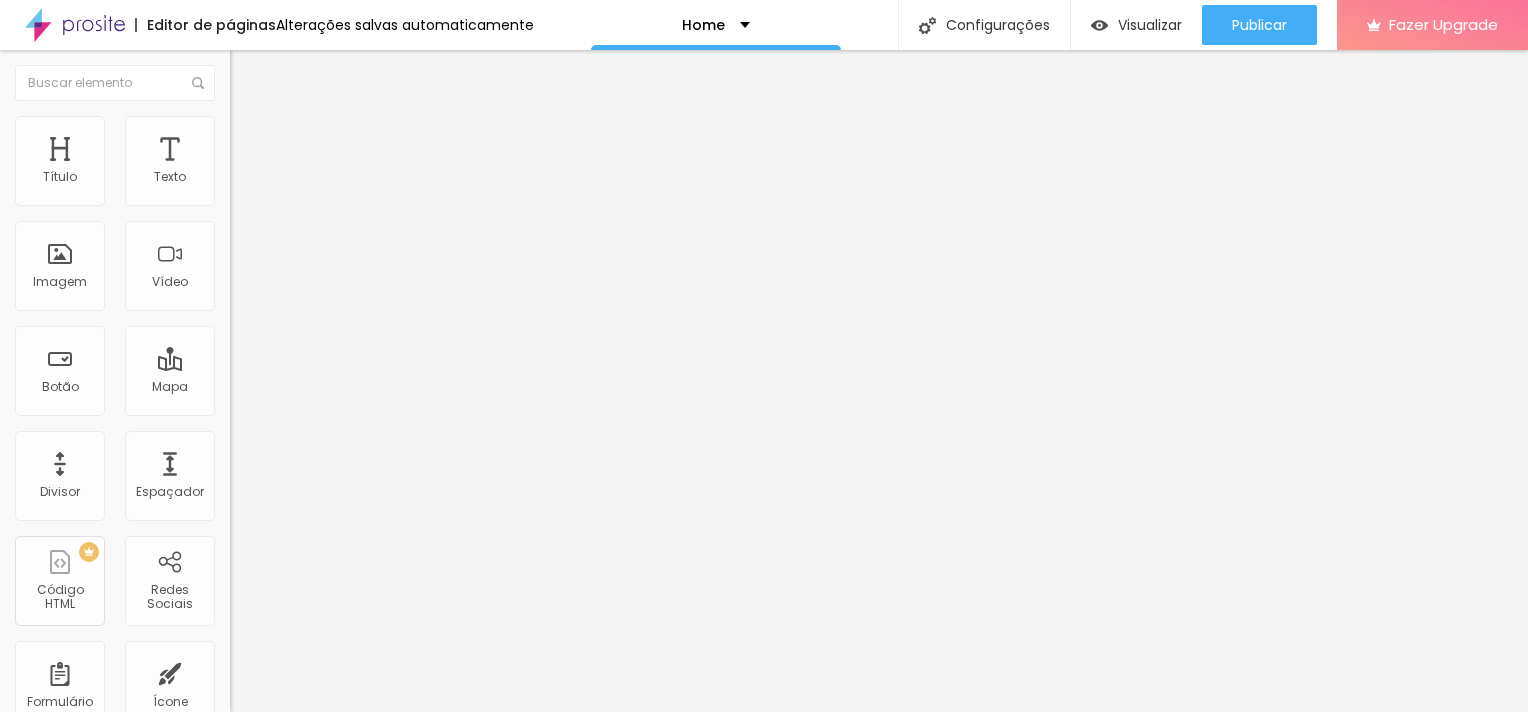 type on "60" 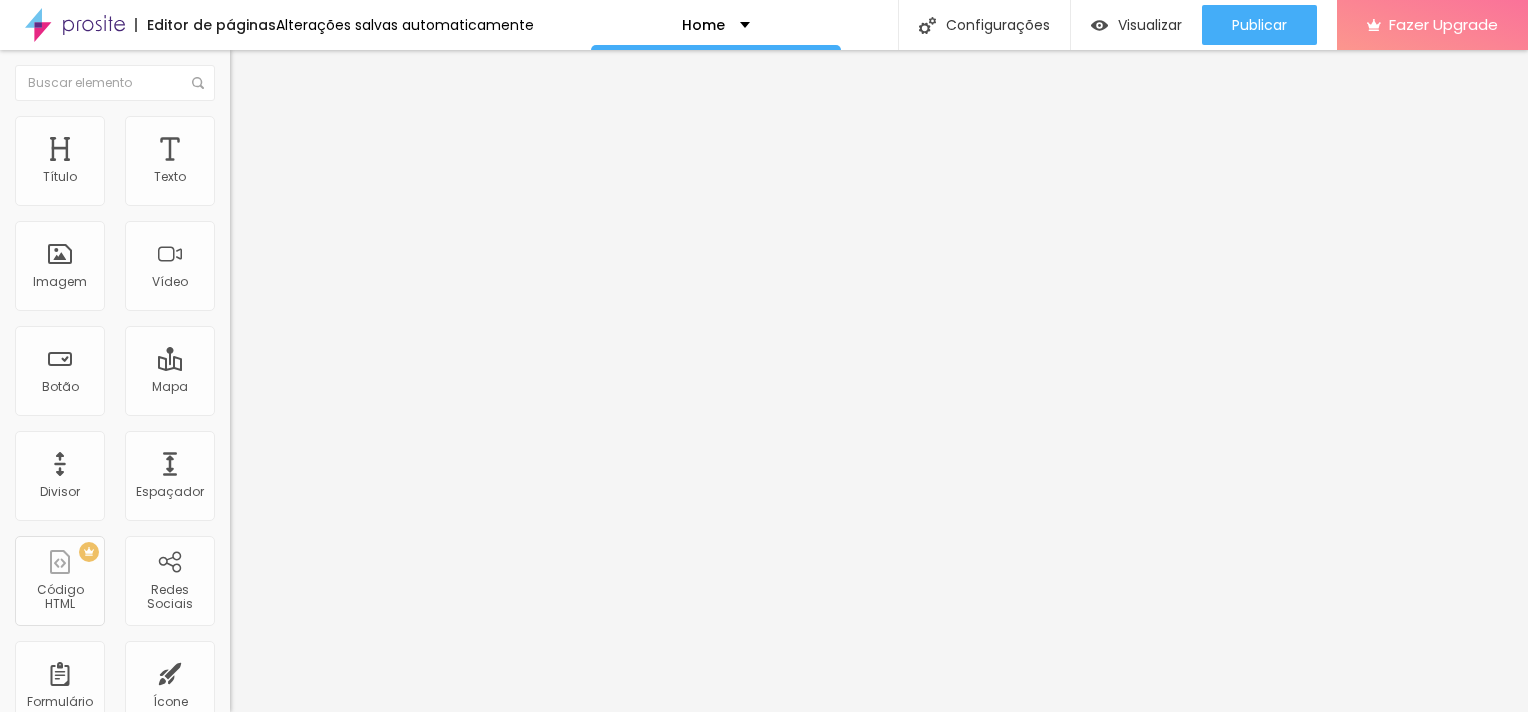 type on "55" 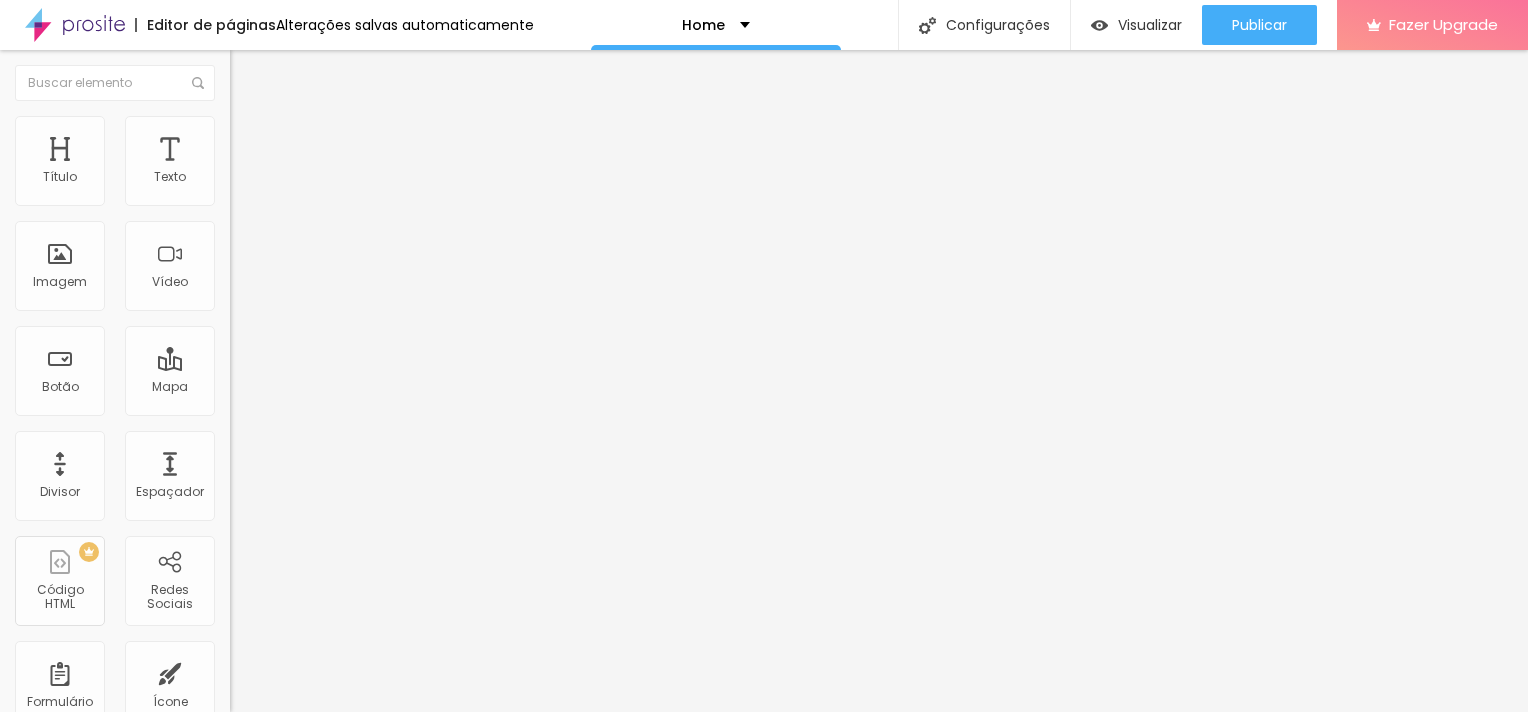 type on "50" 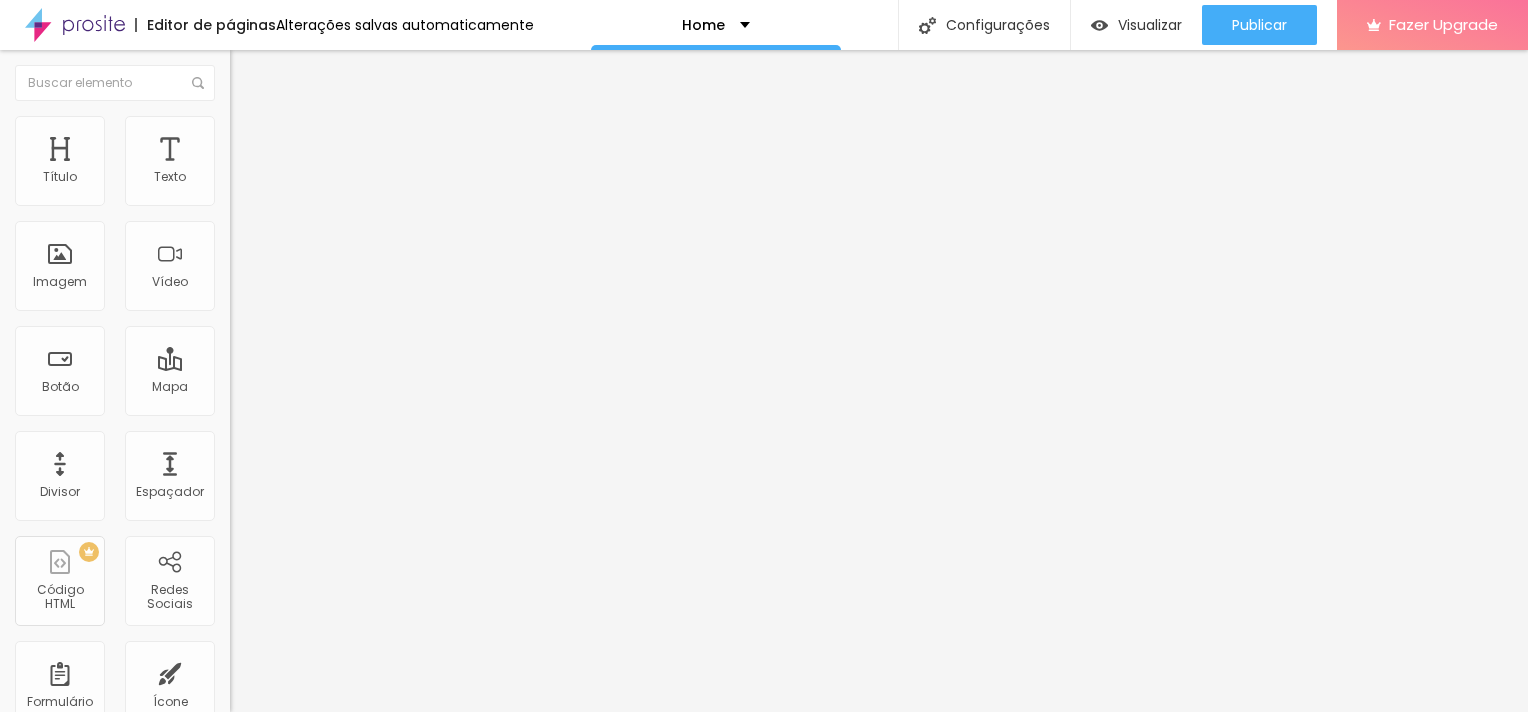 type on "45" 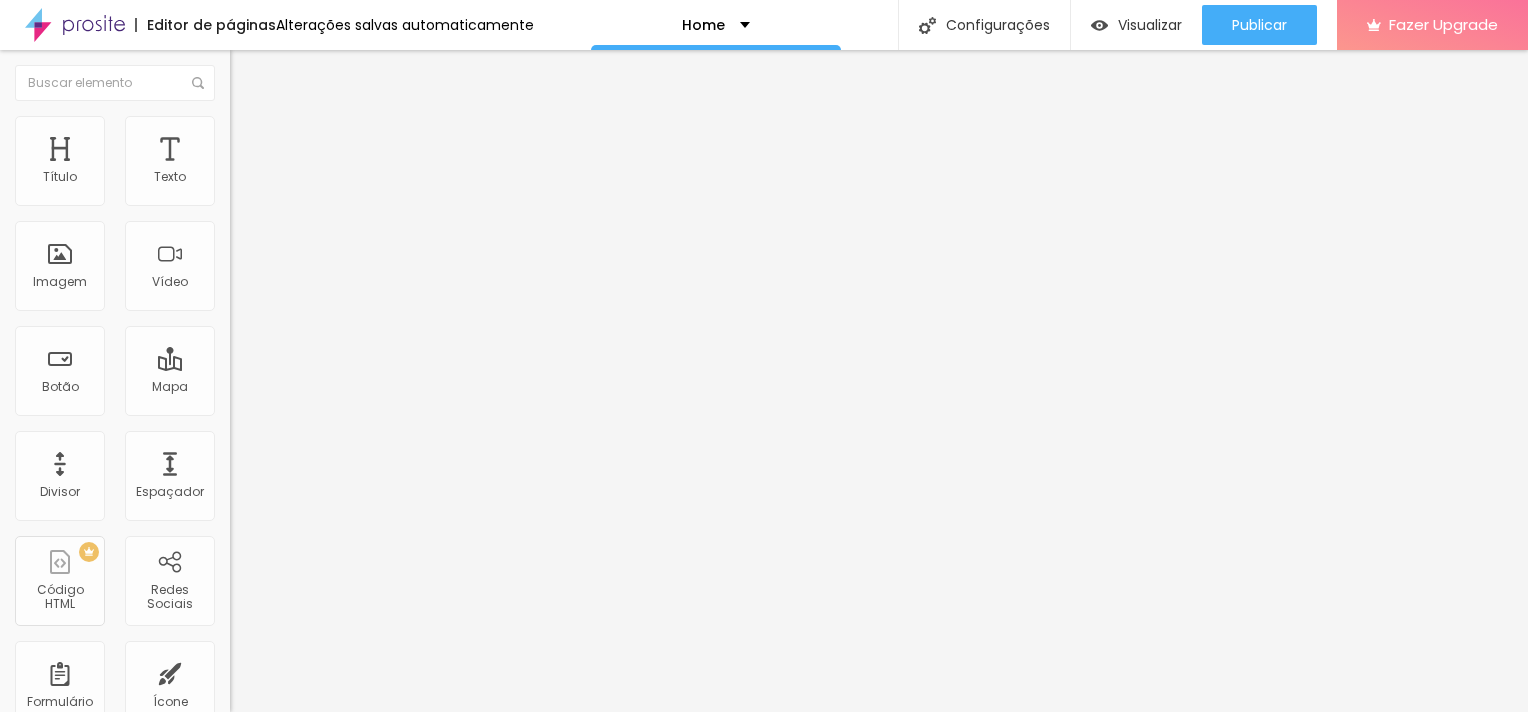 type on "40" 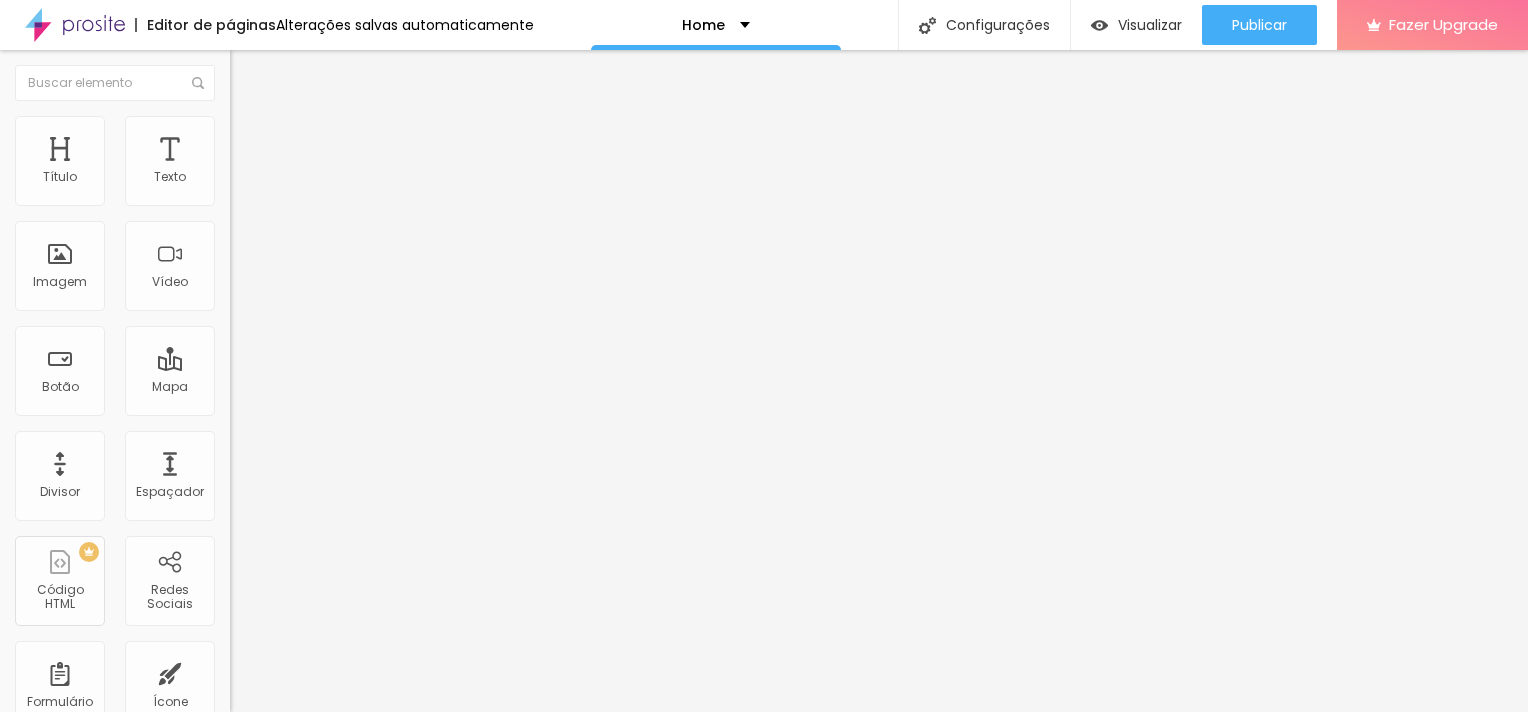 type on "40" 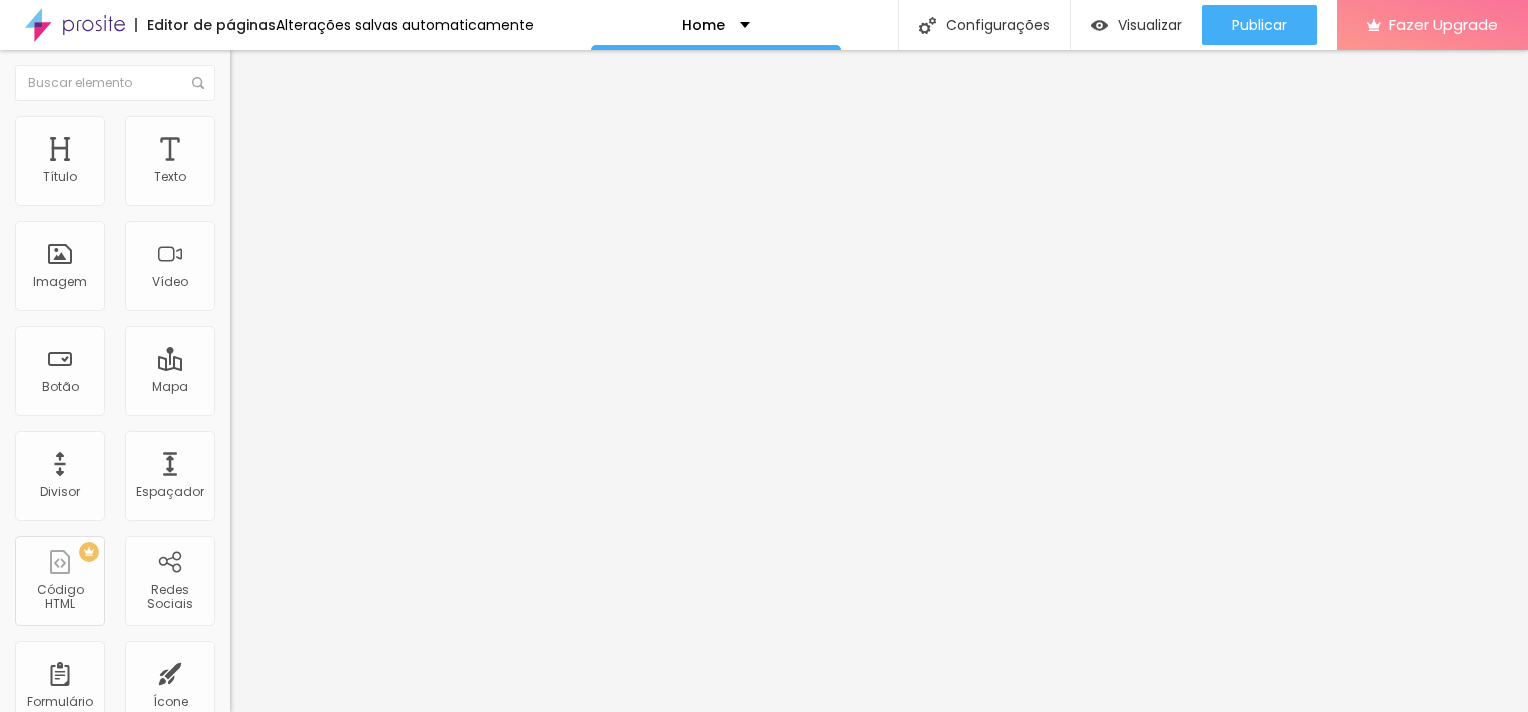 type on "35" 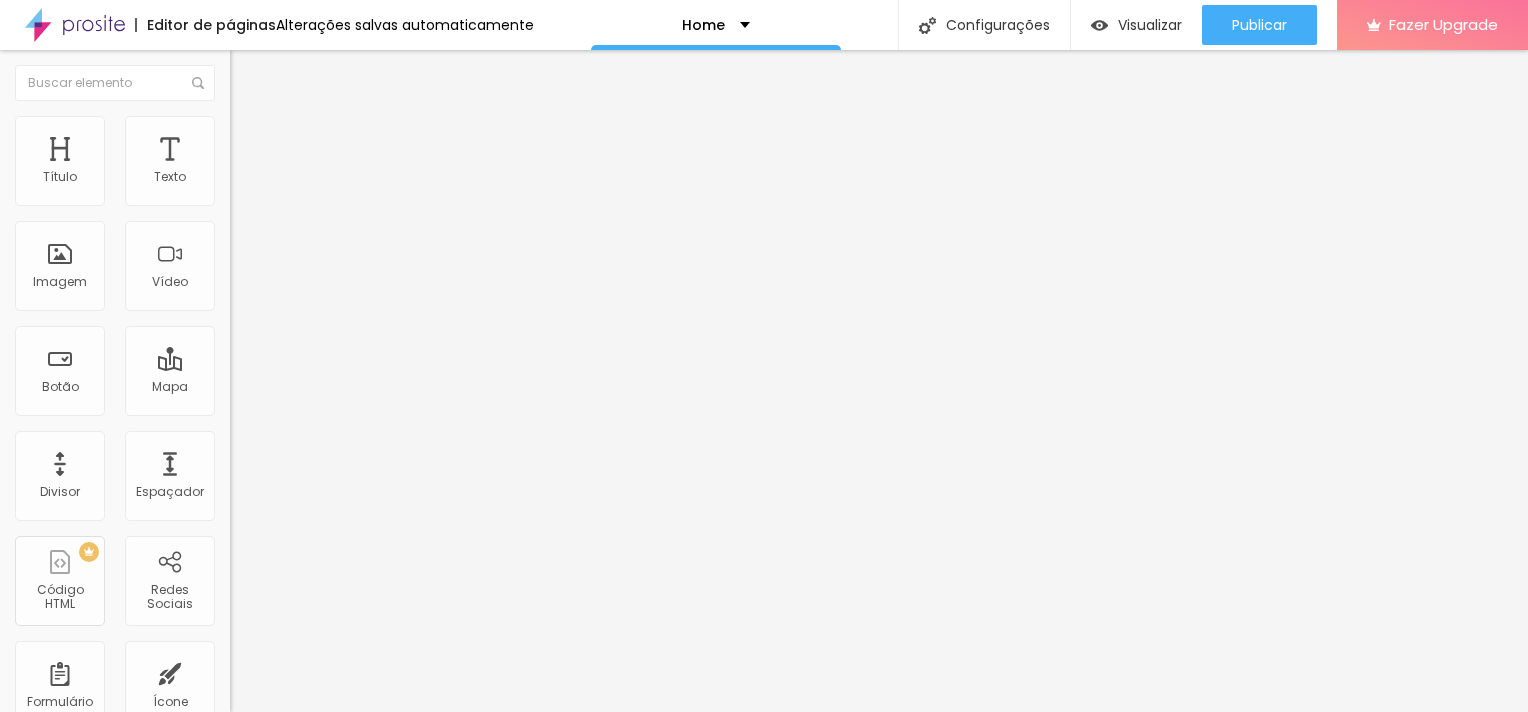 type on "35" 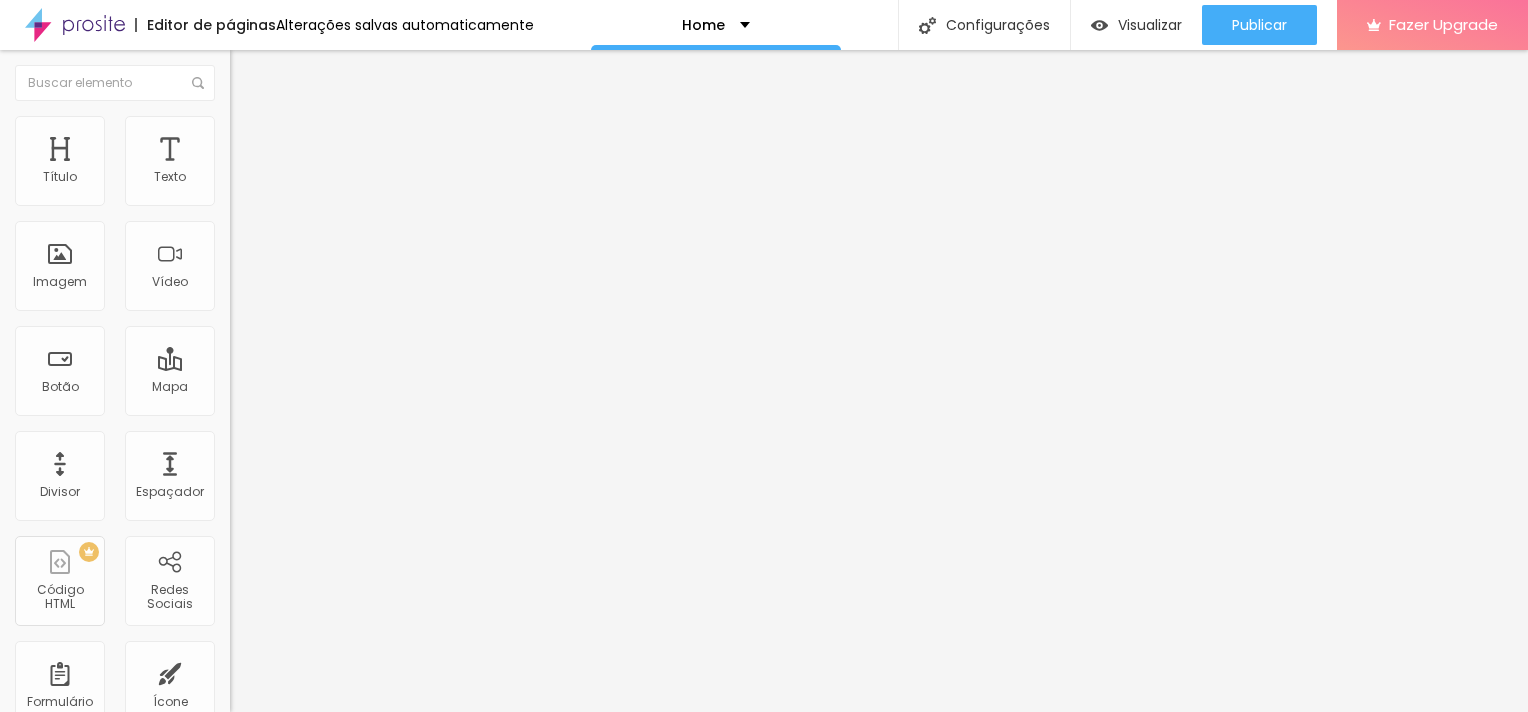 type on "30" 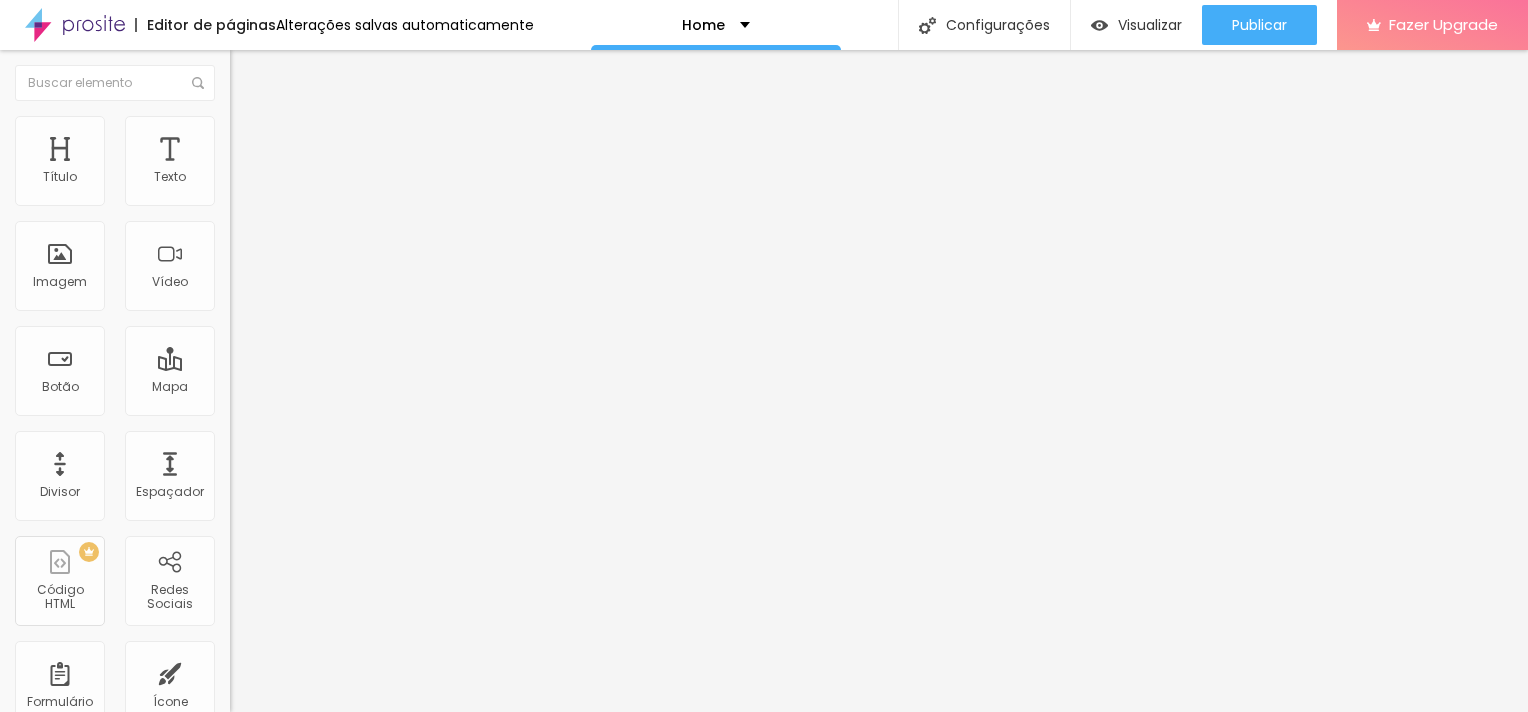 type on "30" 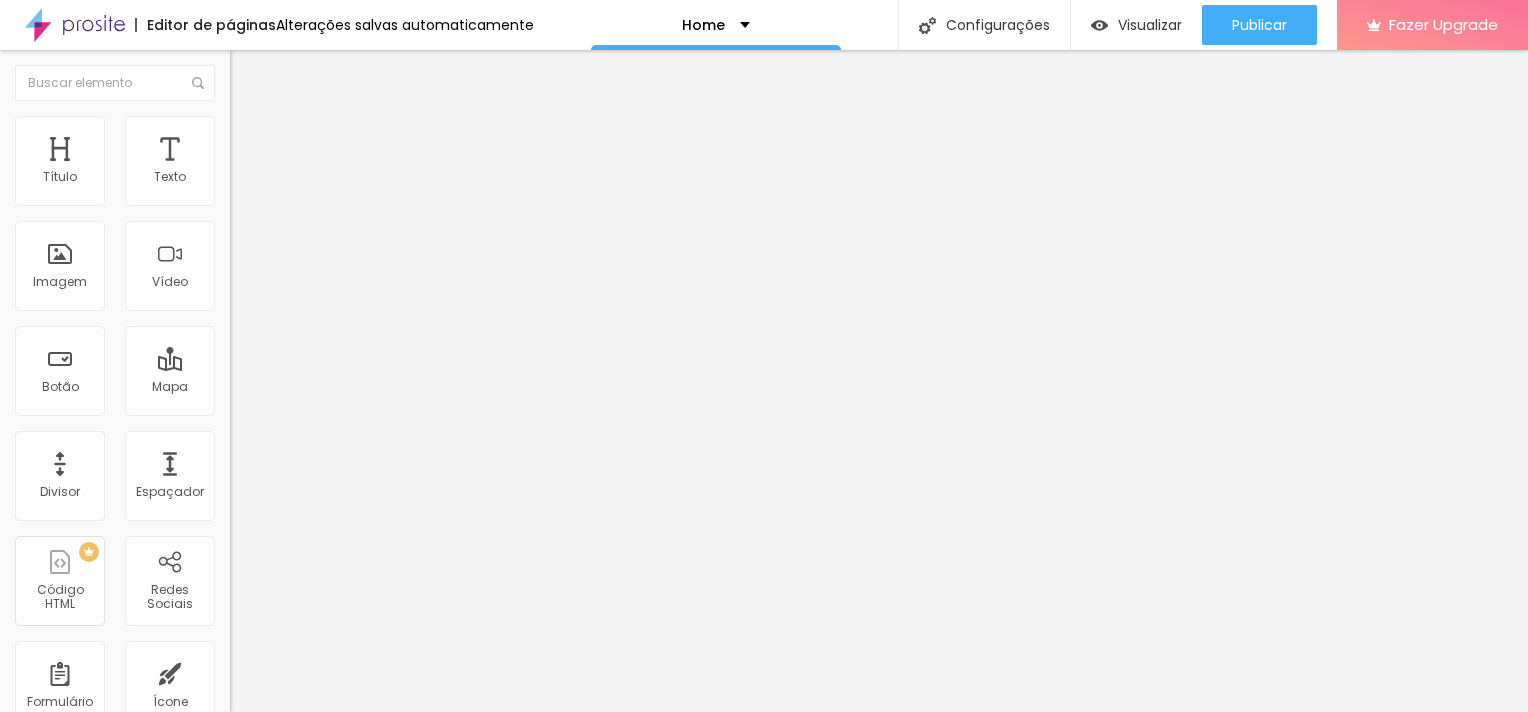 type on "25" 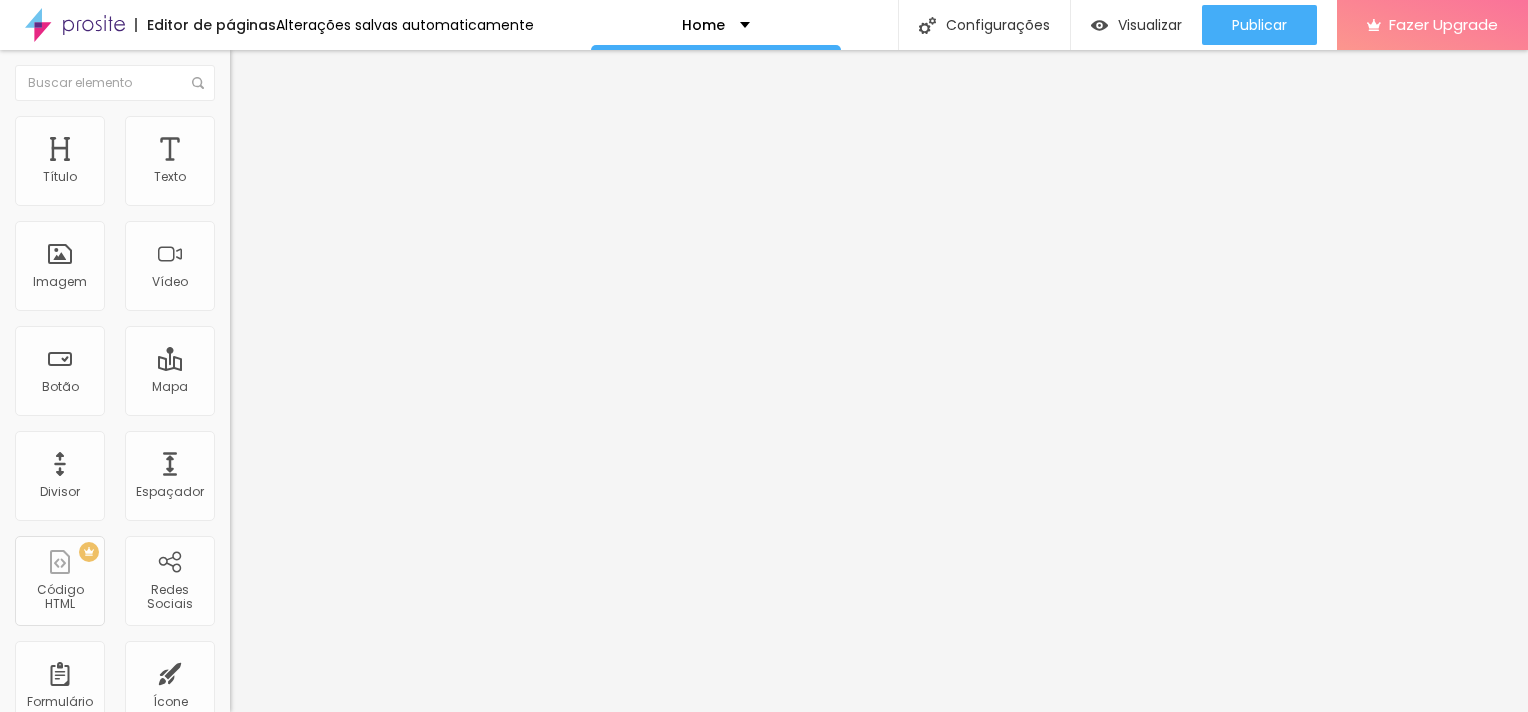 type on "25" 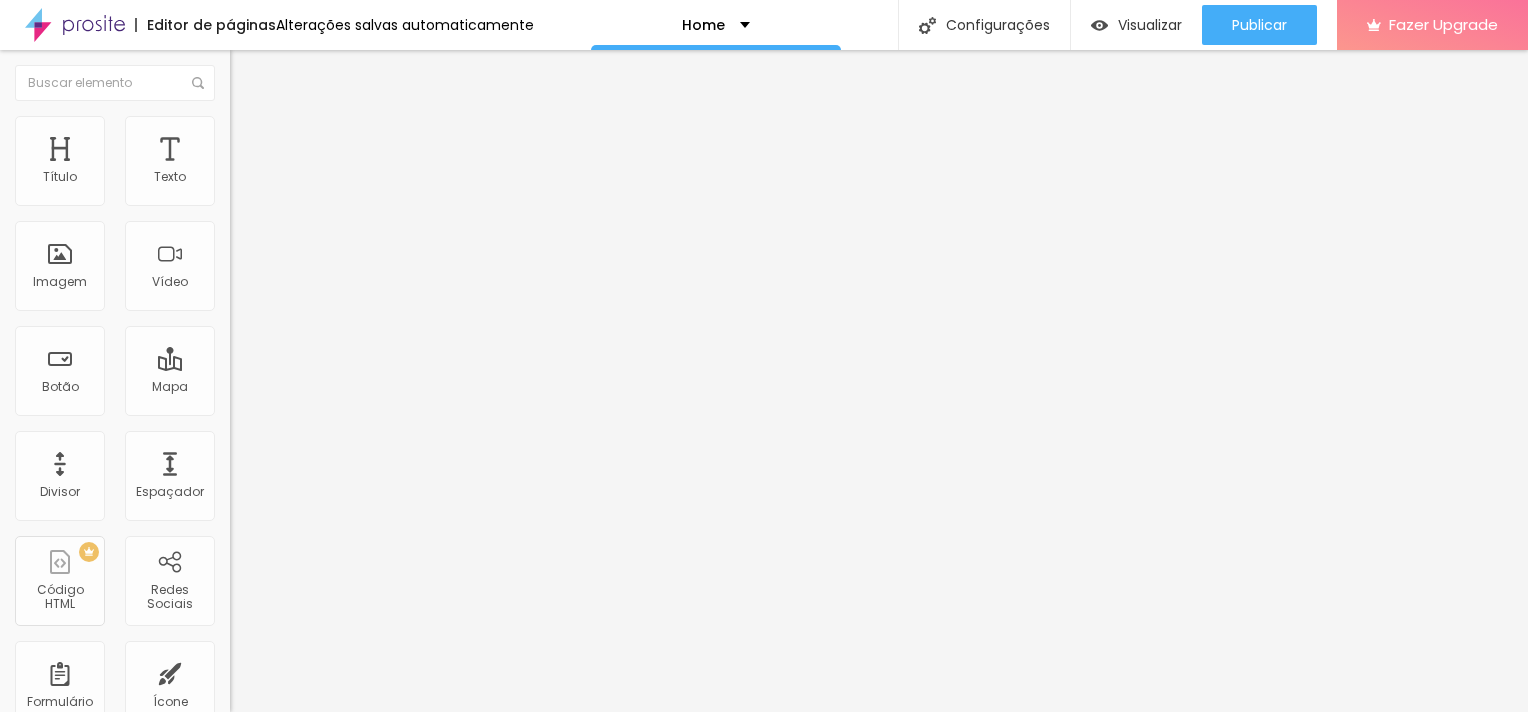 type on "20" 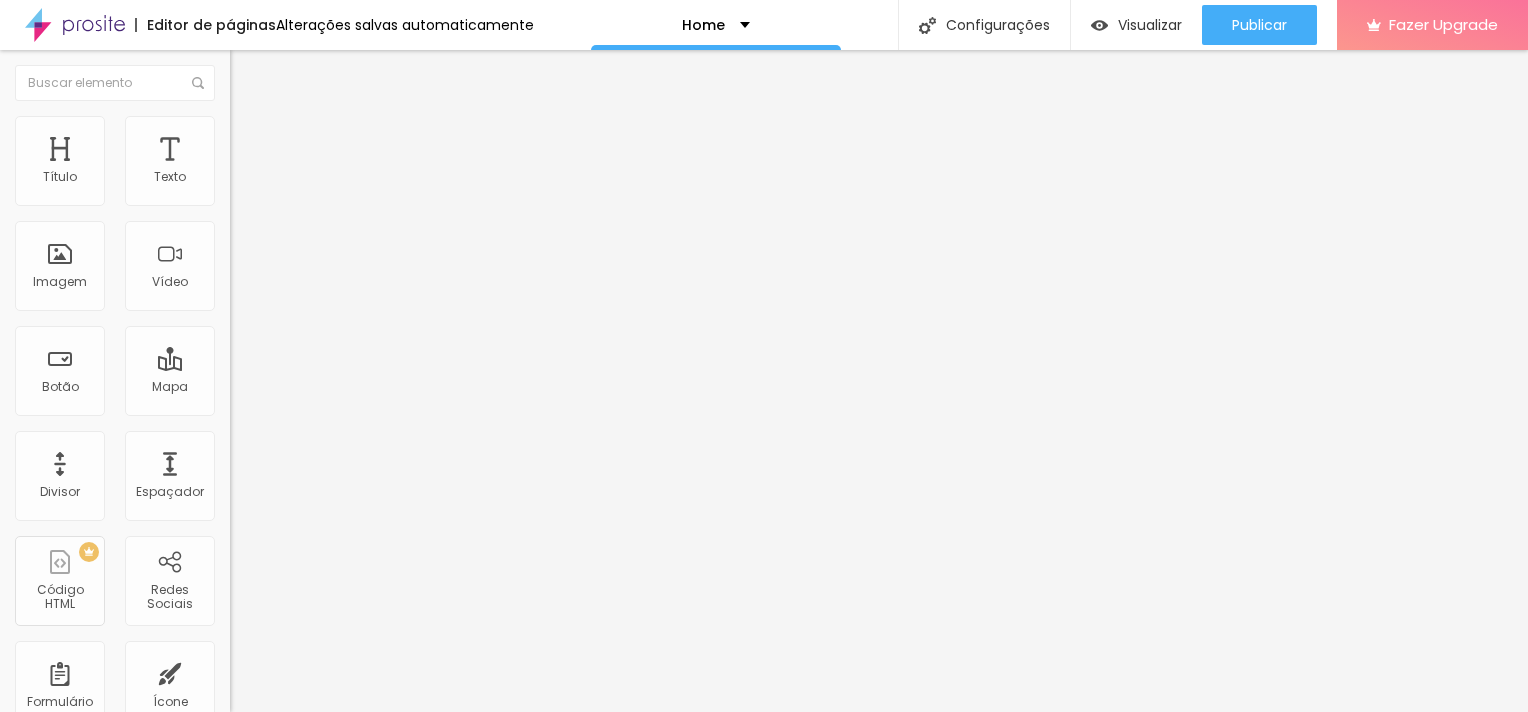 type on "20" 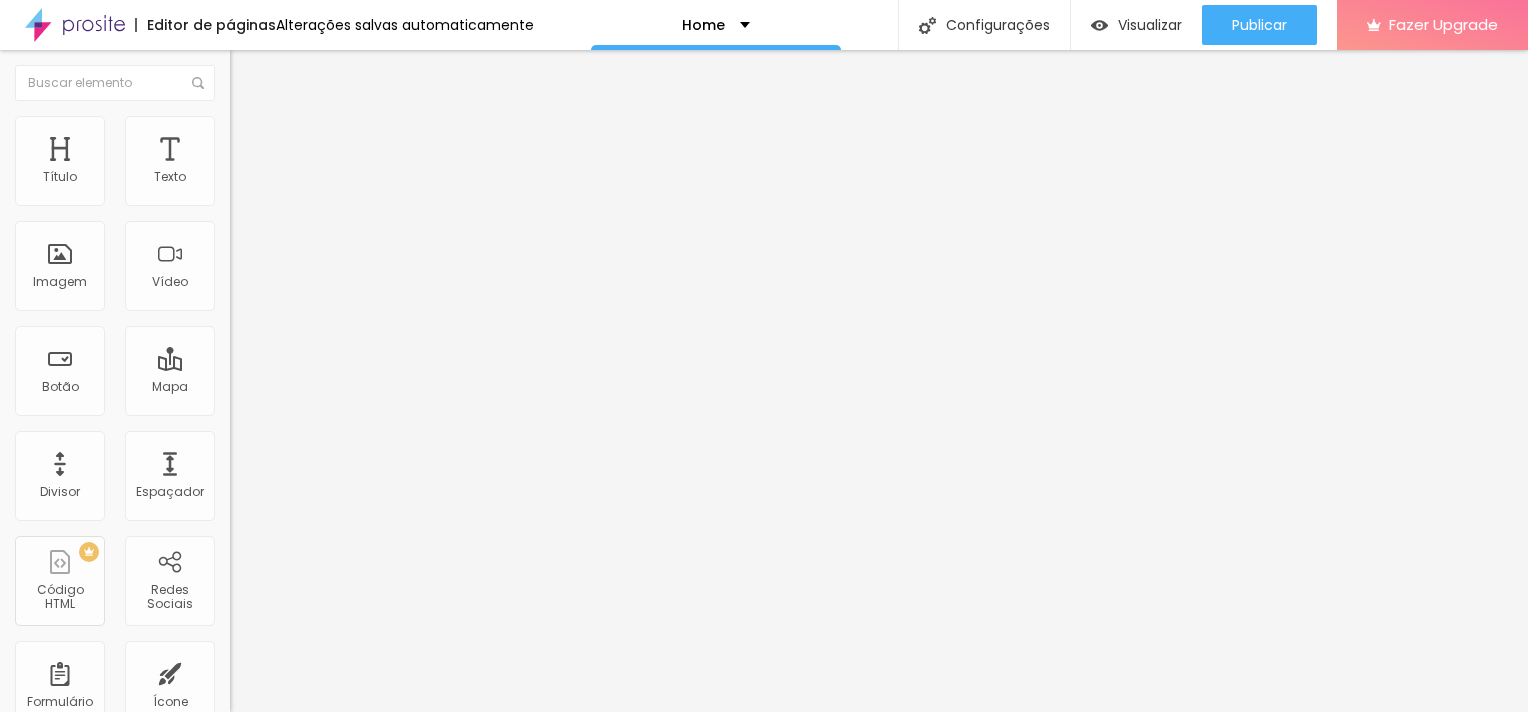 type on "15" 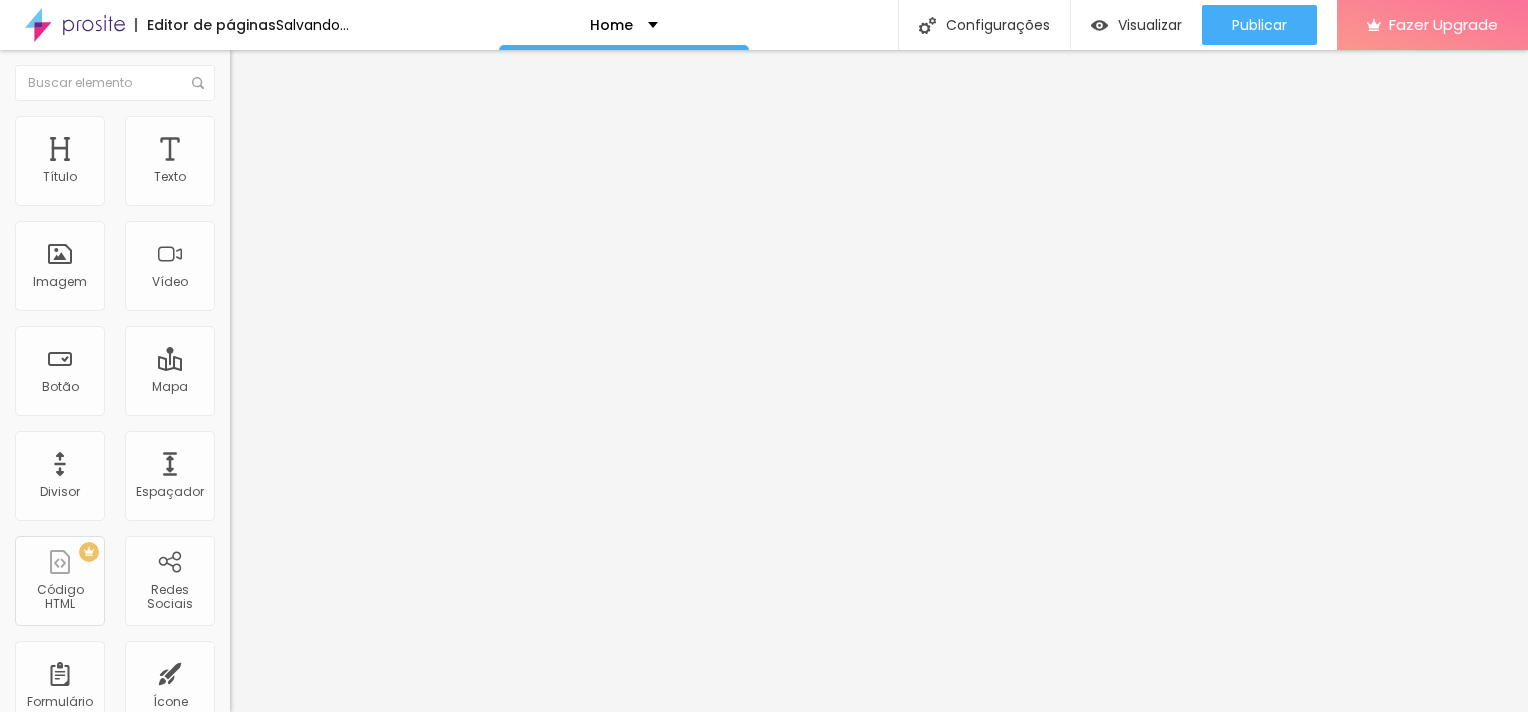 type on "20" 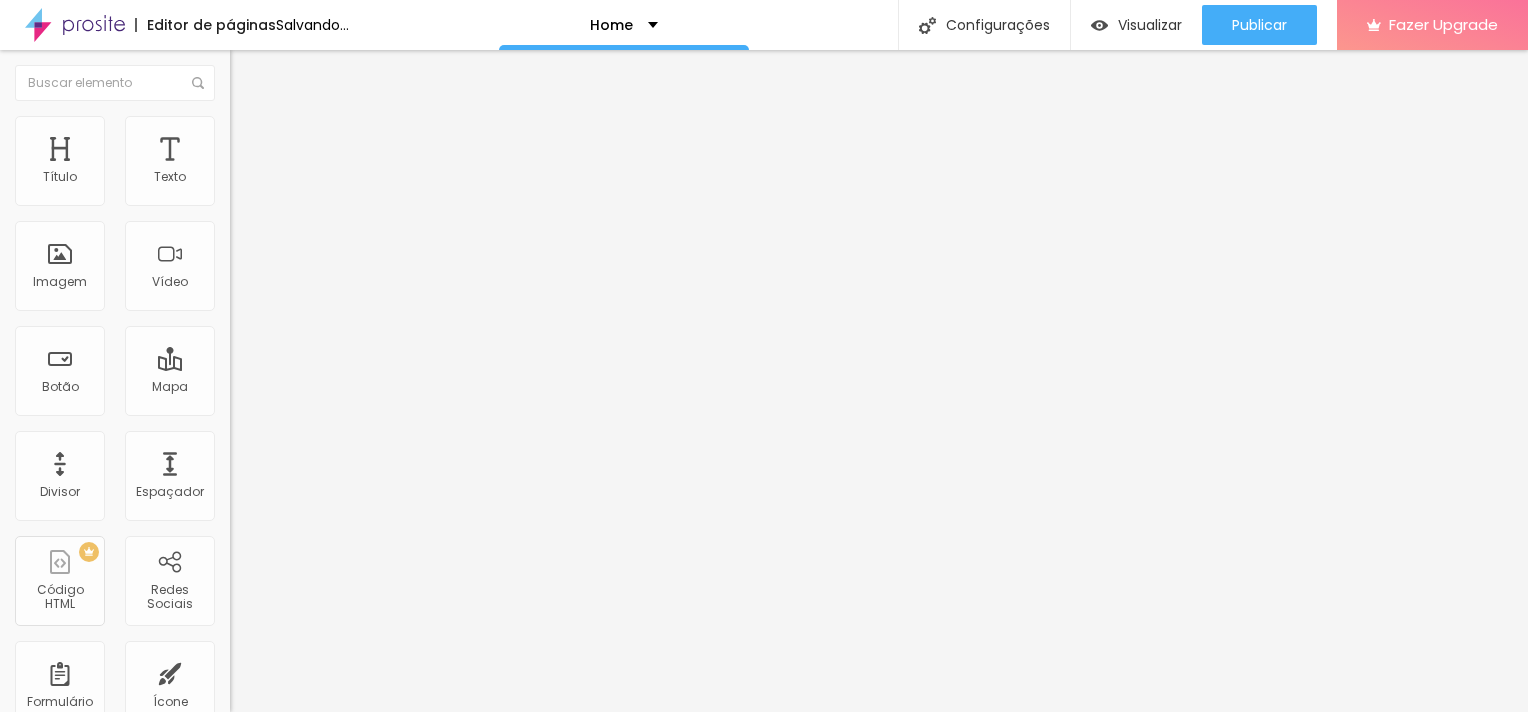 type on "20" 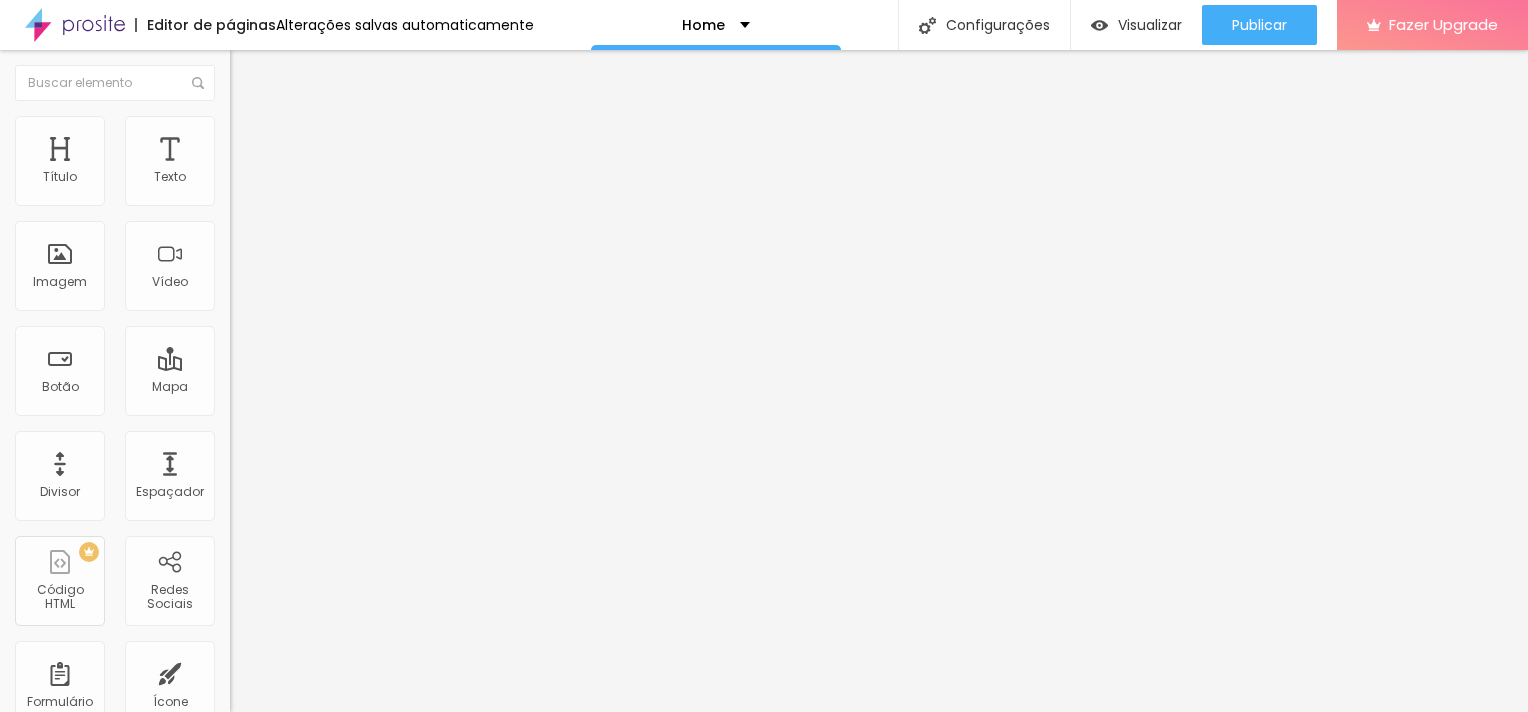 click on "Avançado" at bounding box center [345, 146] 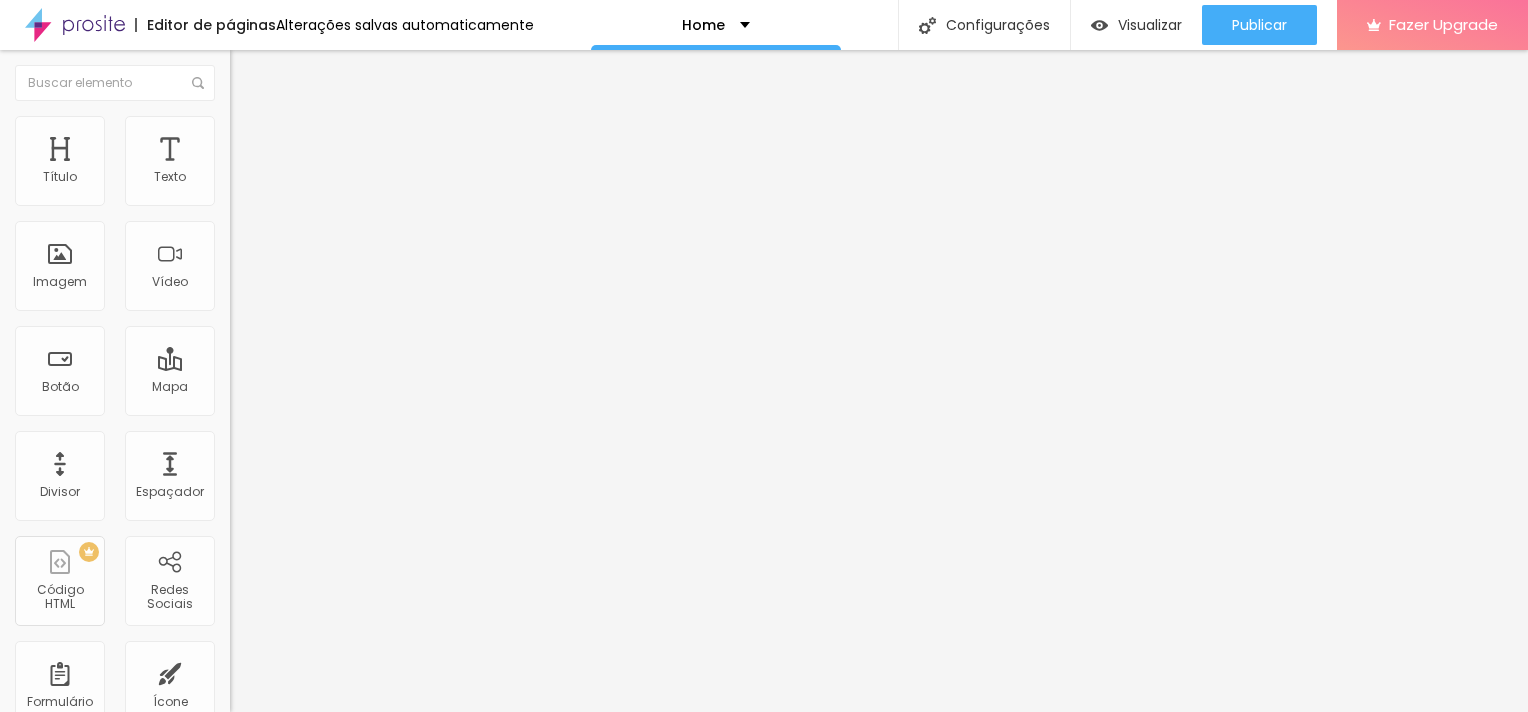 type on "13" 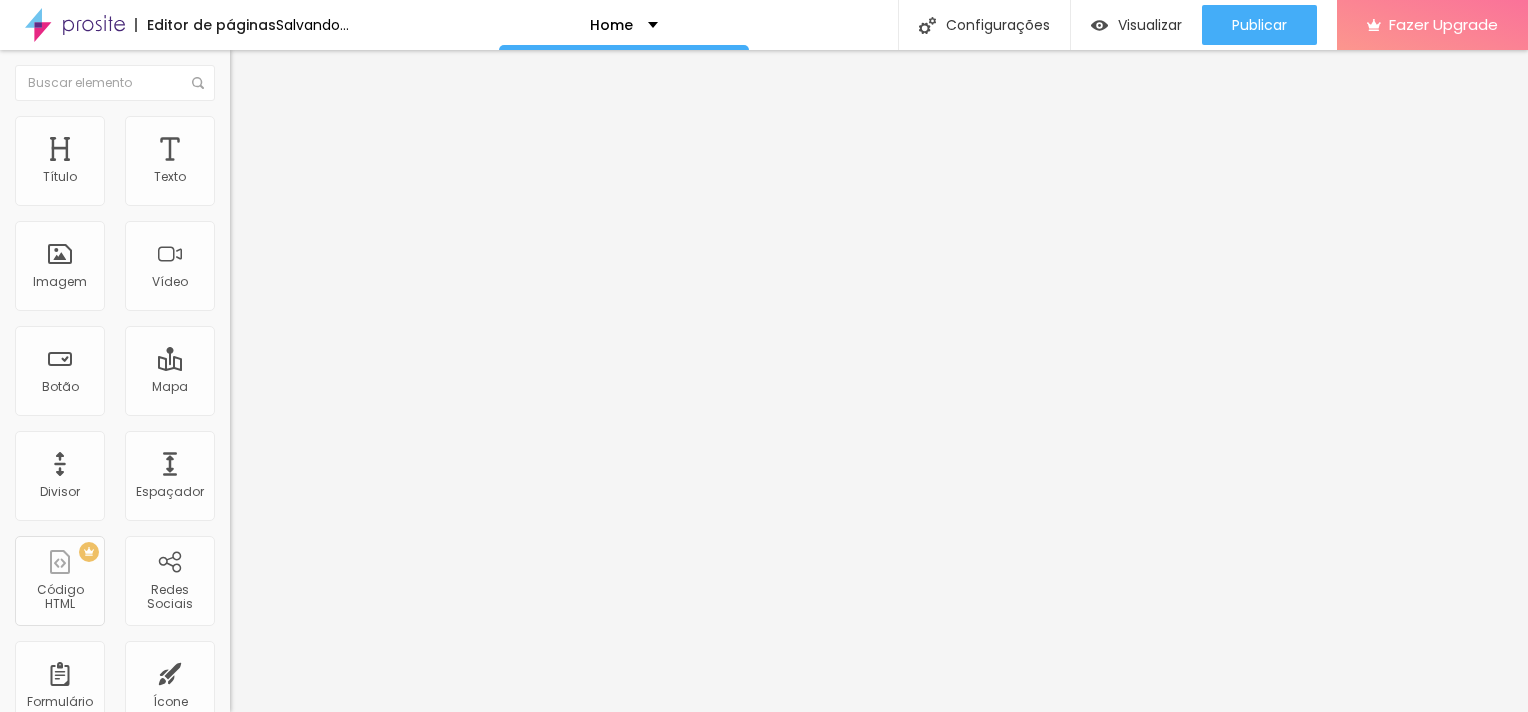 type on "4" 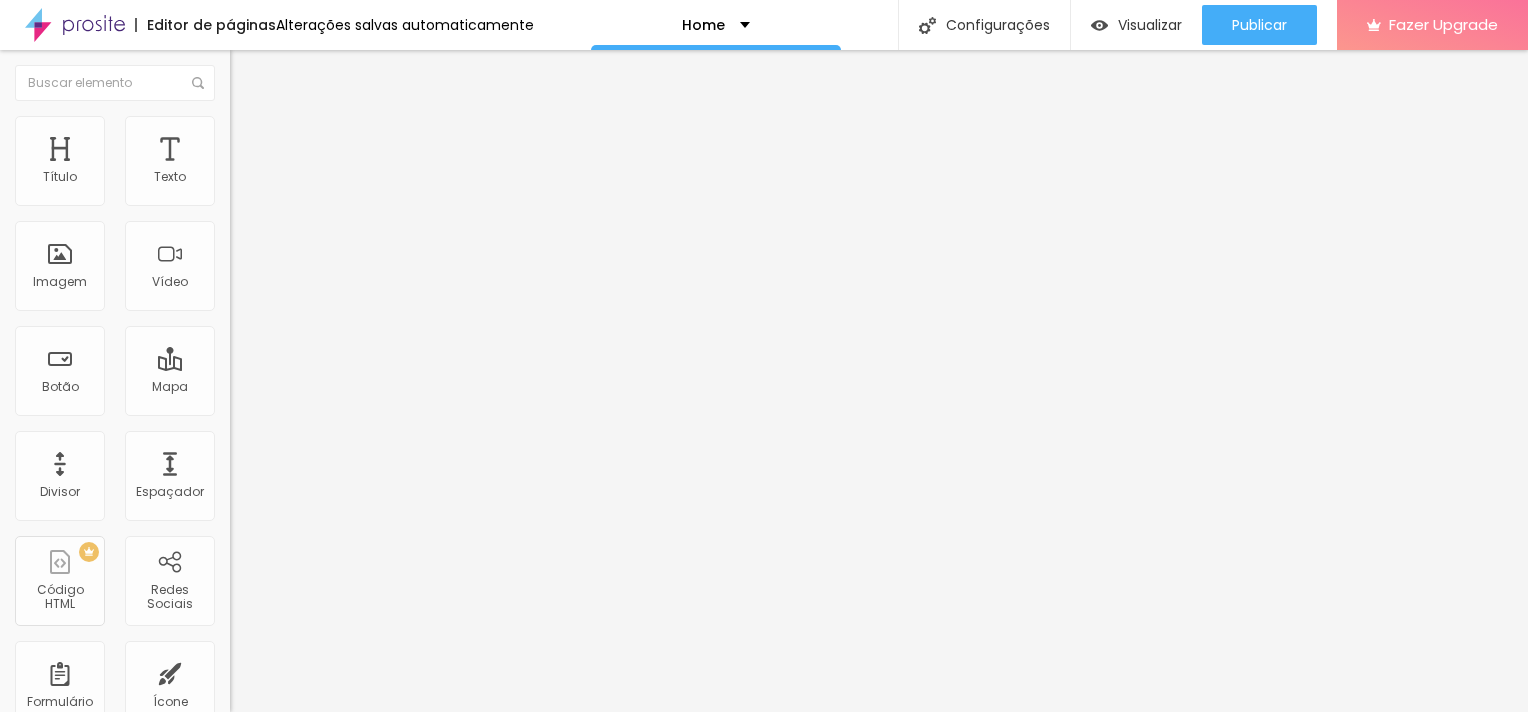 type on "7" 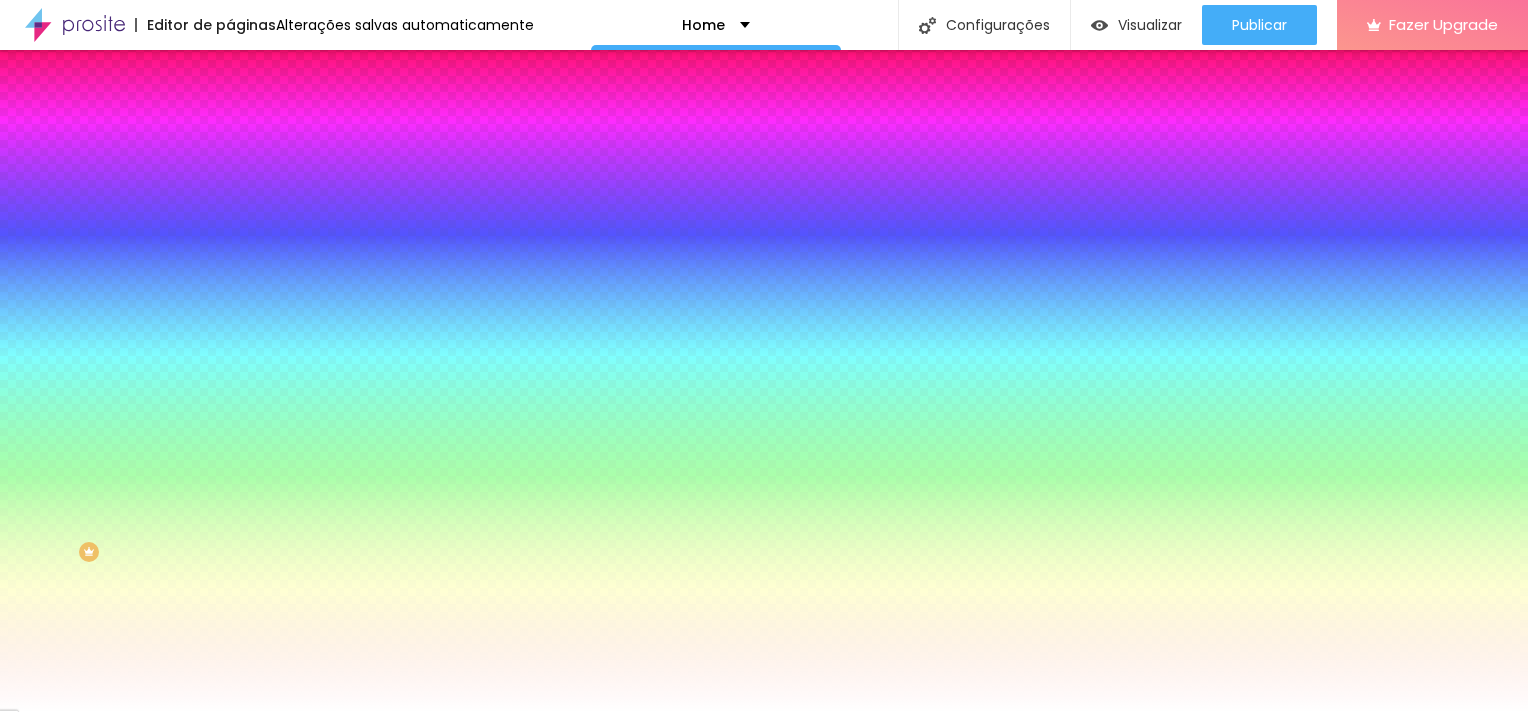 click on "Avançado" at bounding box center (281, 149) 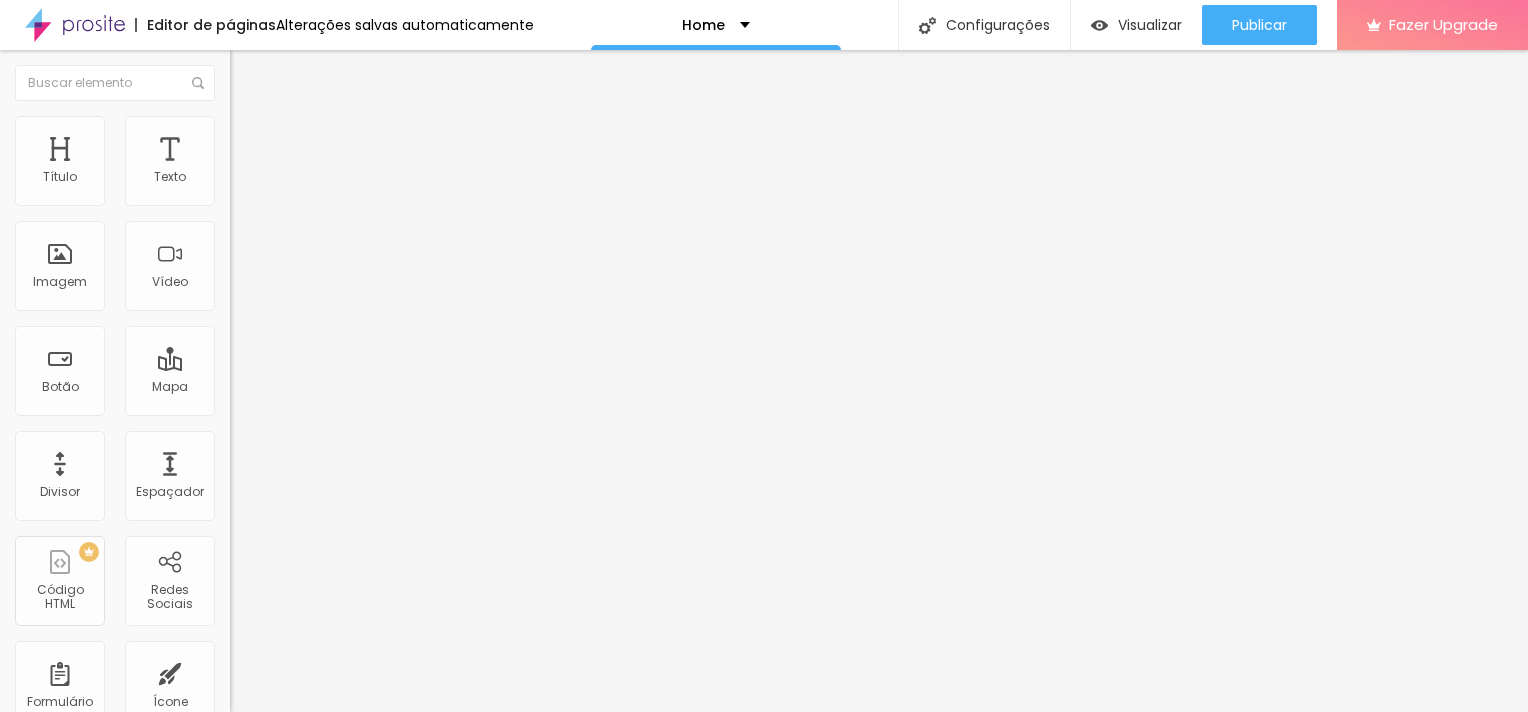 click at bounding box center (345, 162) 